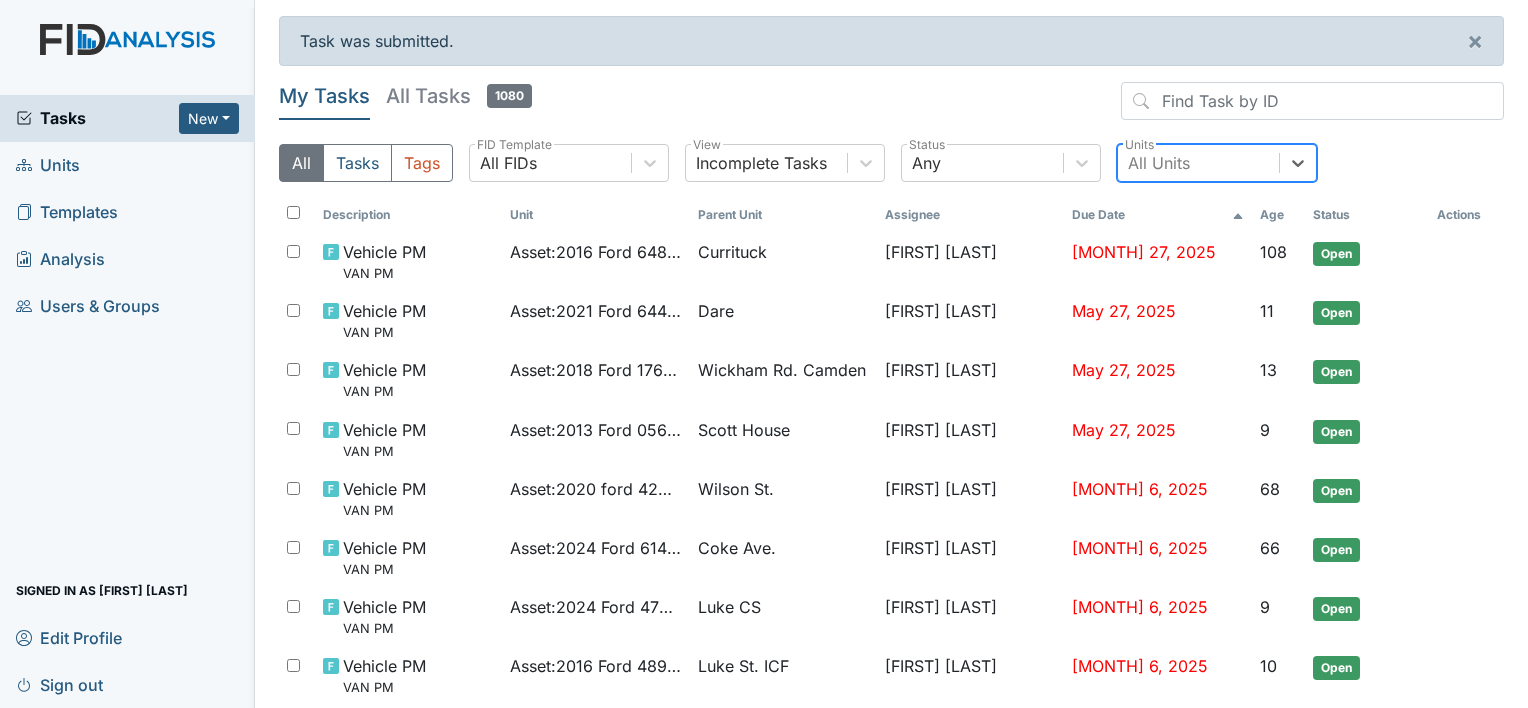 scroll, scrollTop: 0, scrollLeft: 0, axis: both 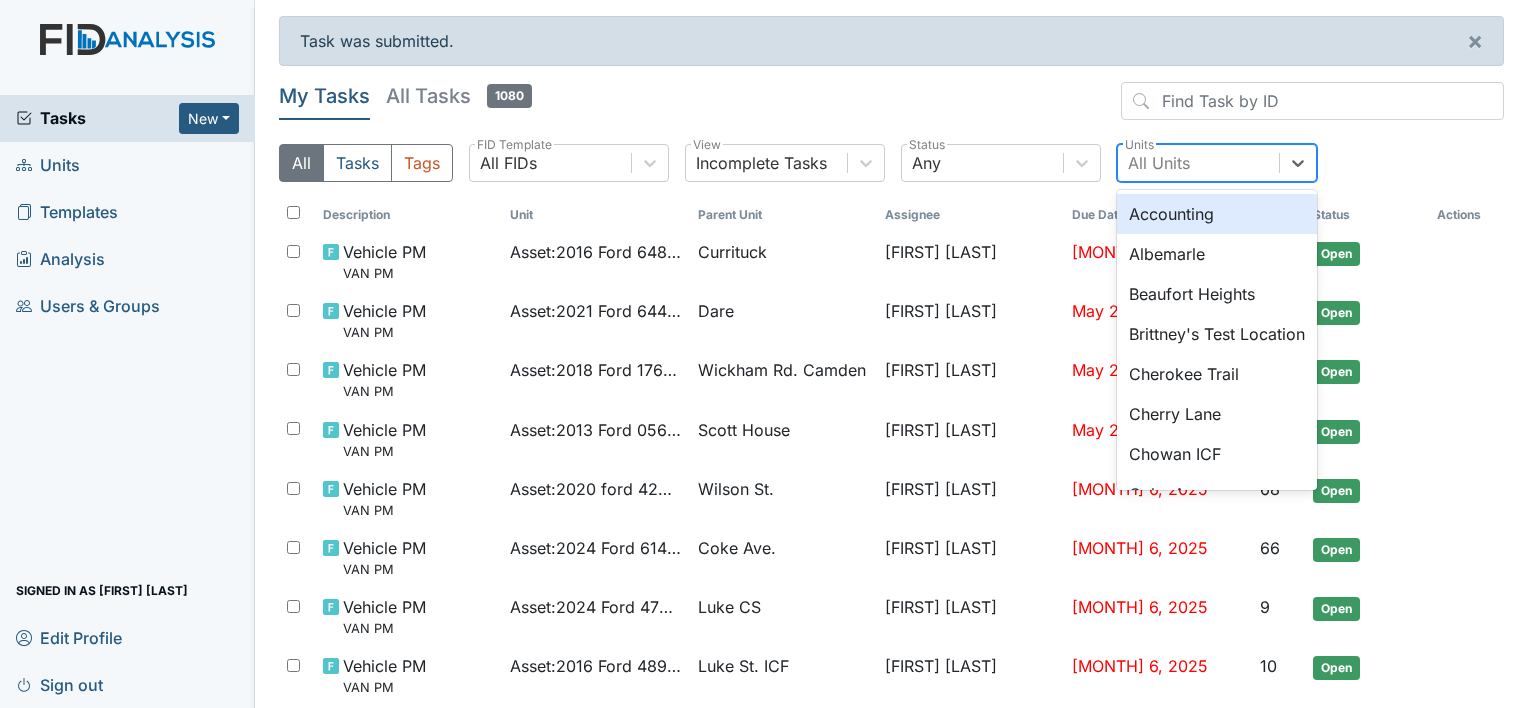 click on "All Units" at bounding box center [1198, 163] 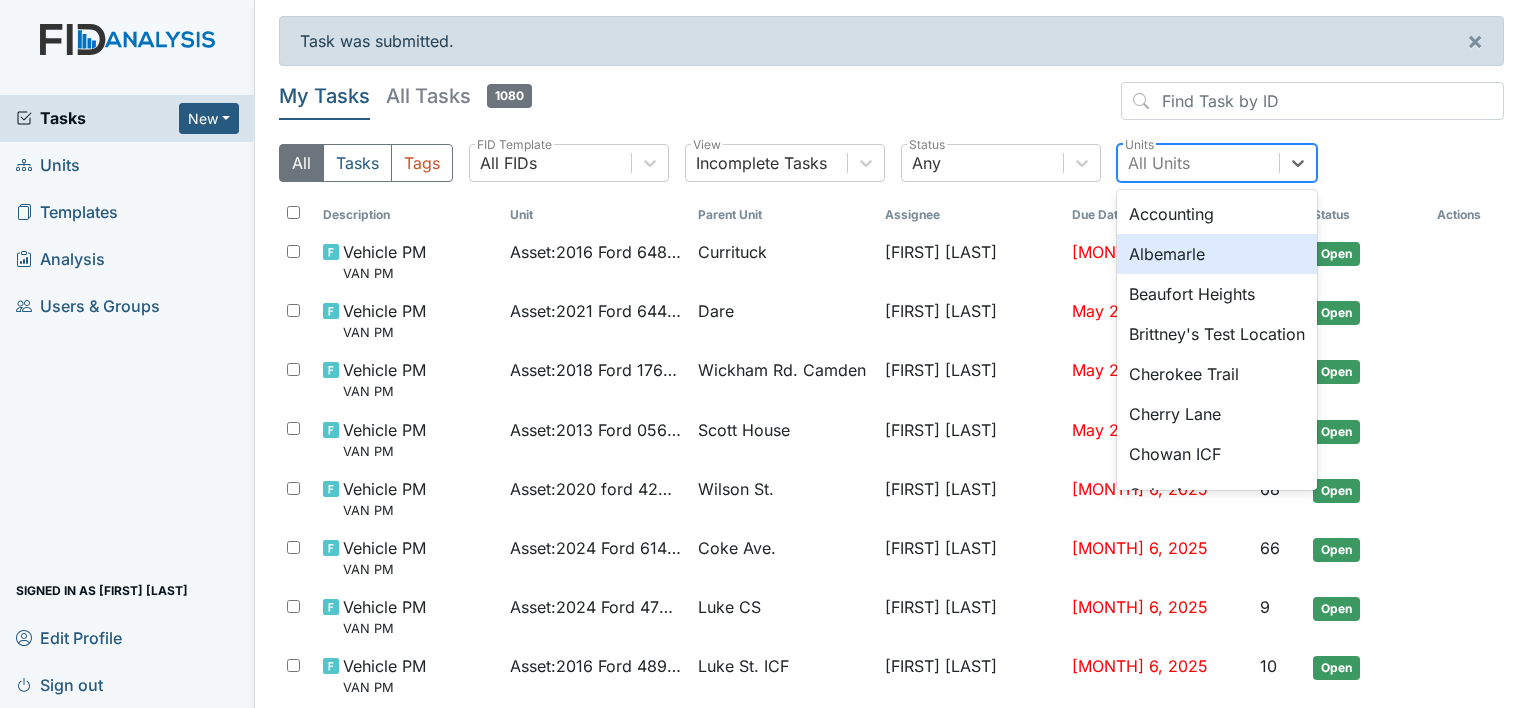 click on "Albemarle" at bounding box center (1217, 254) 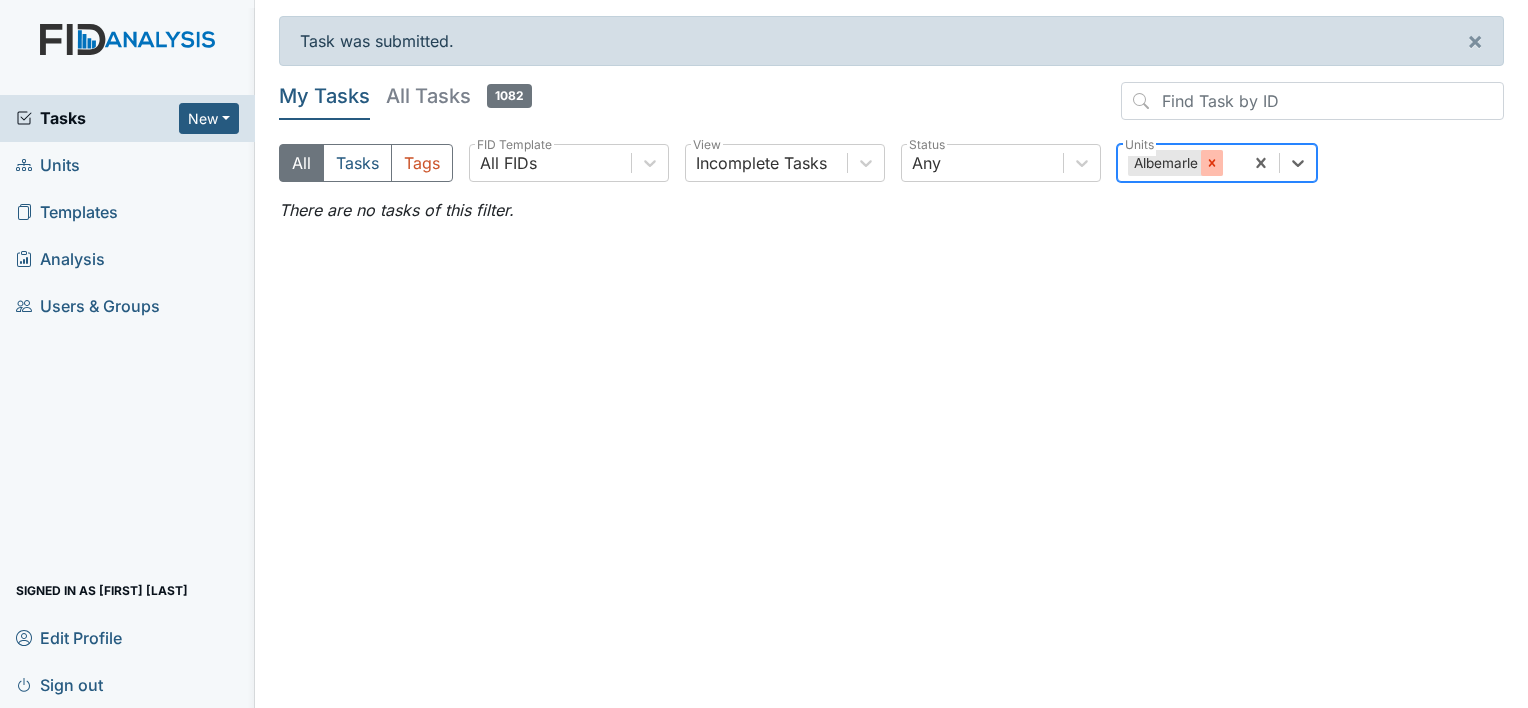click 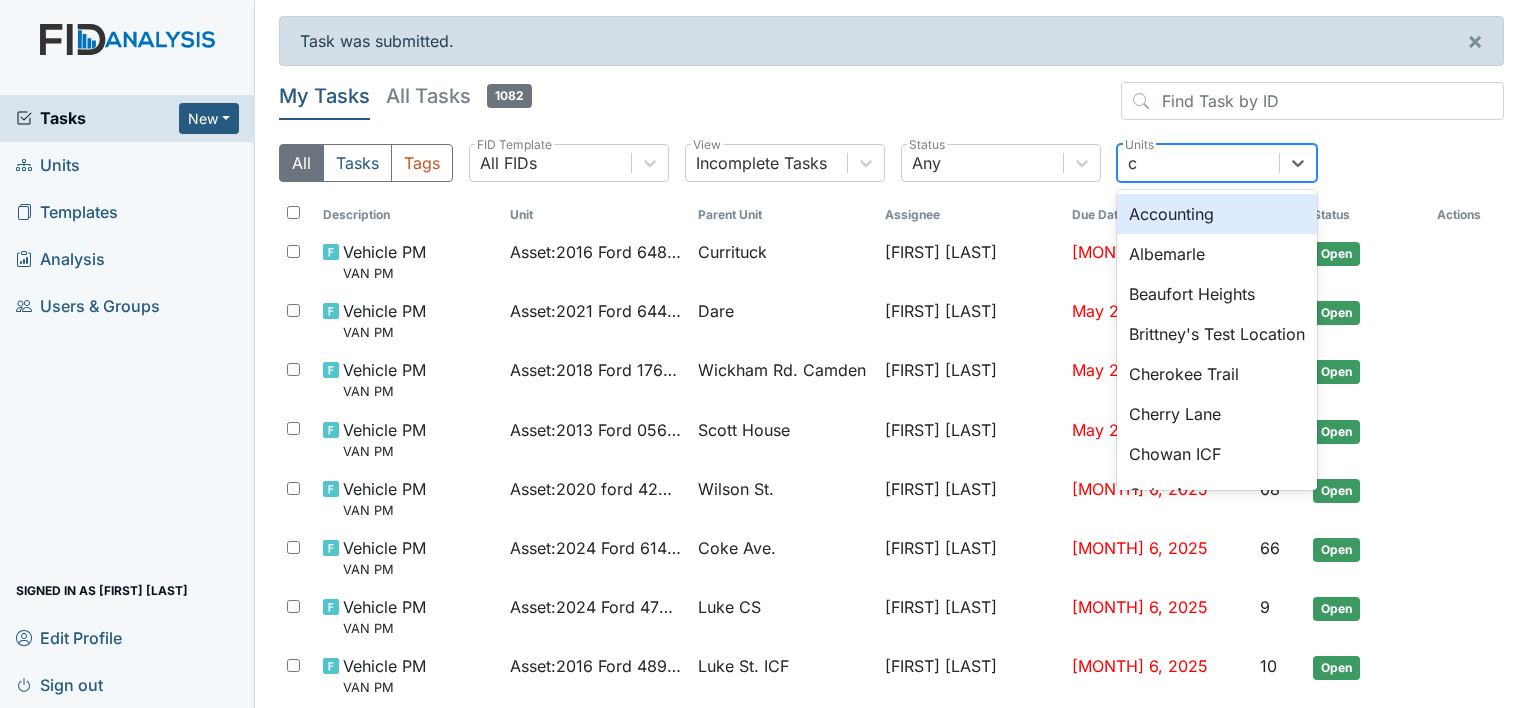 type on "co" 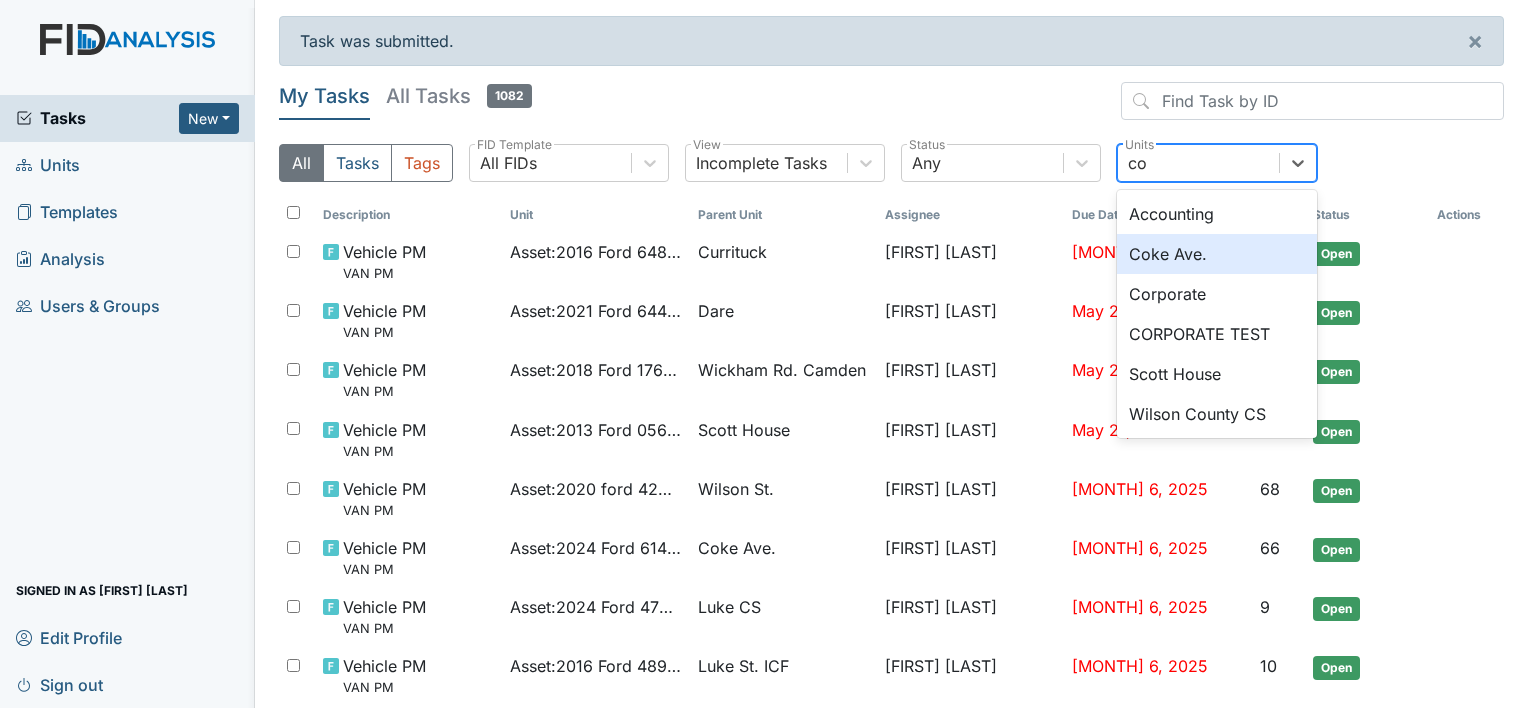 click on "Coke Ave." at bounding box center [1217, 254] 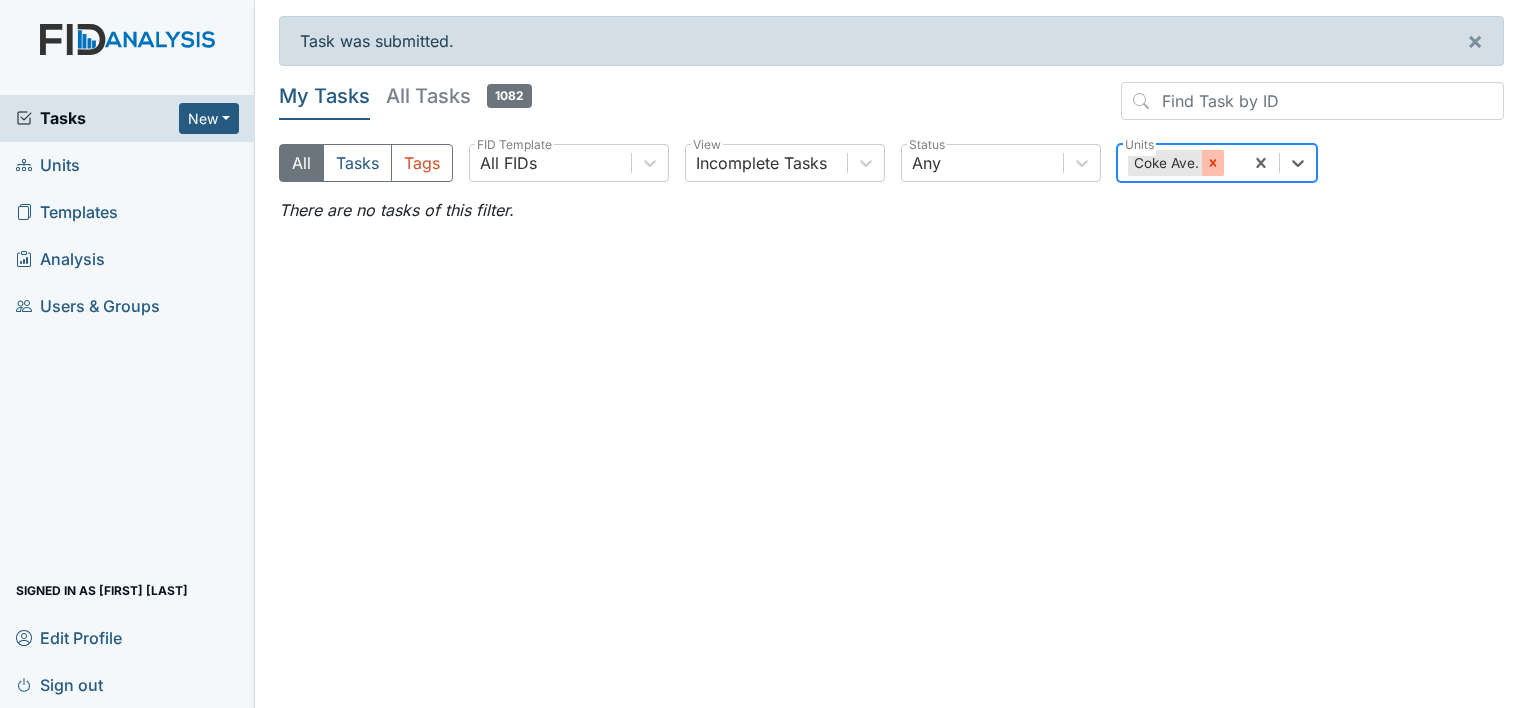 click 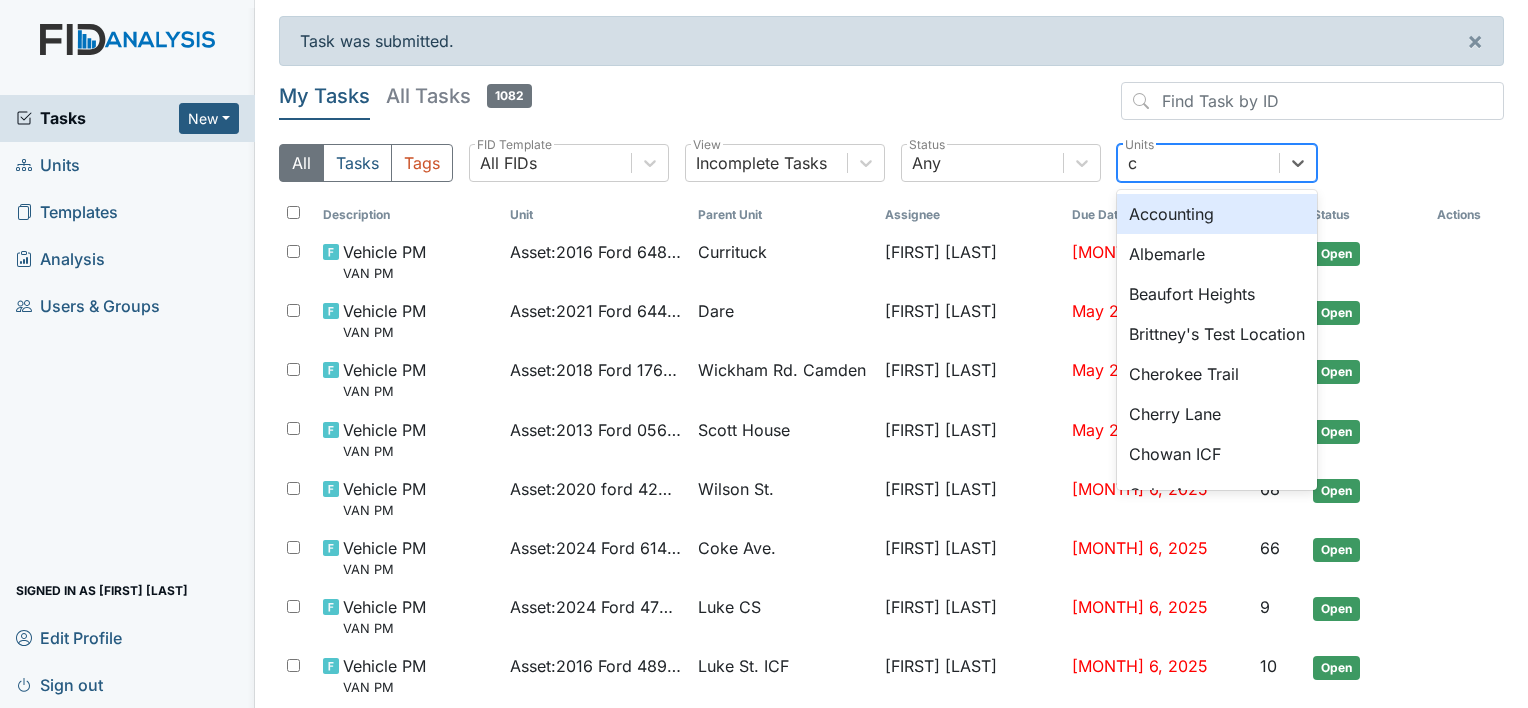 type on "ch" 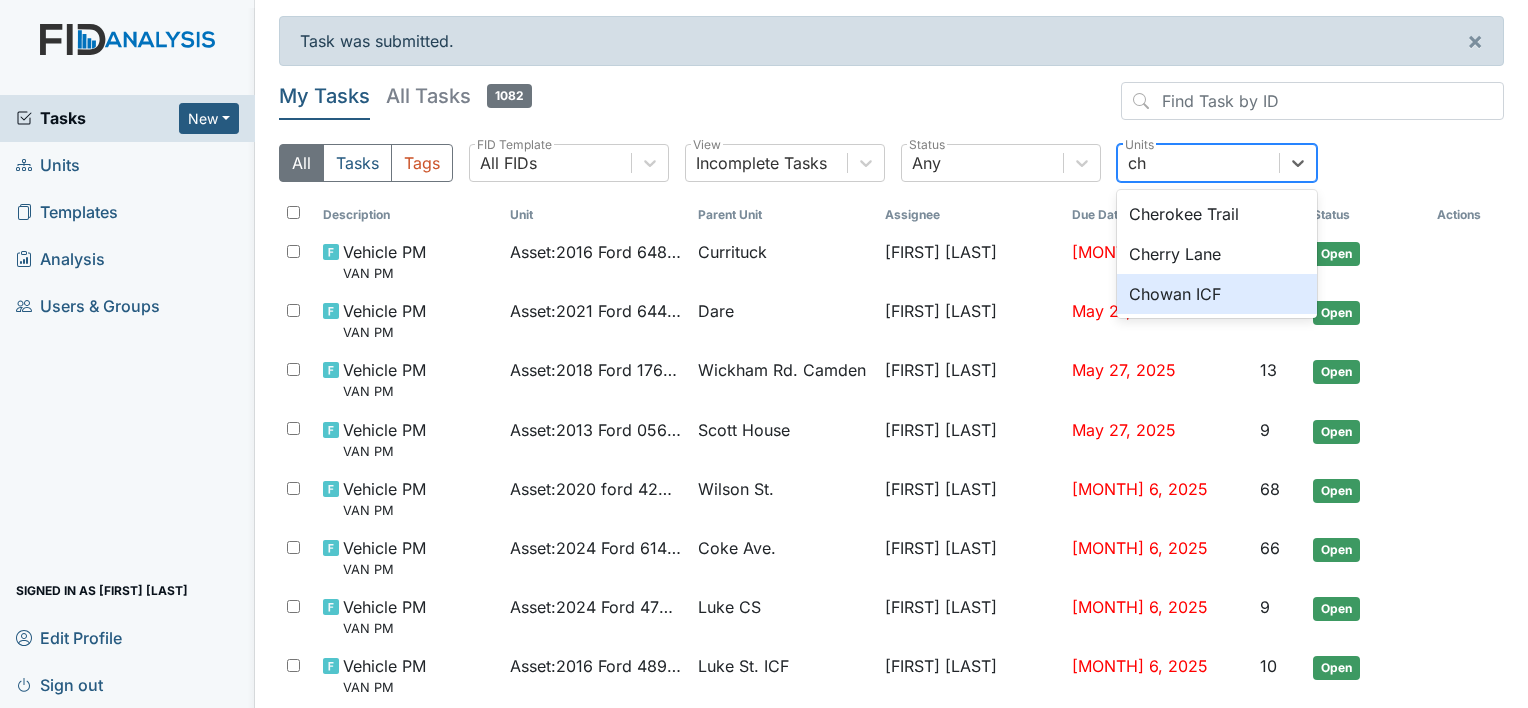 click on "Chowan ICF" at bounding box center [1217, 294] 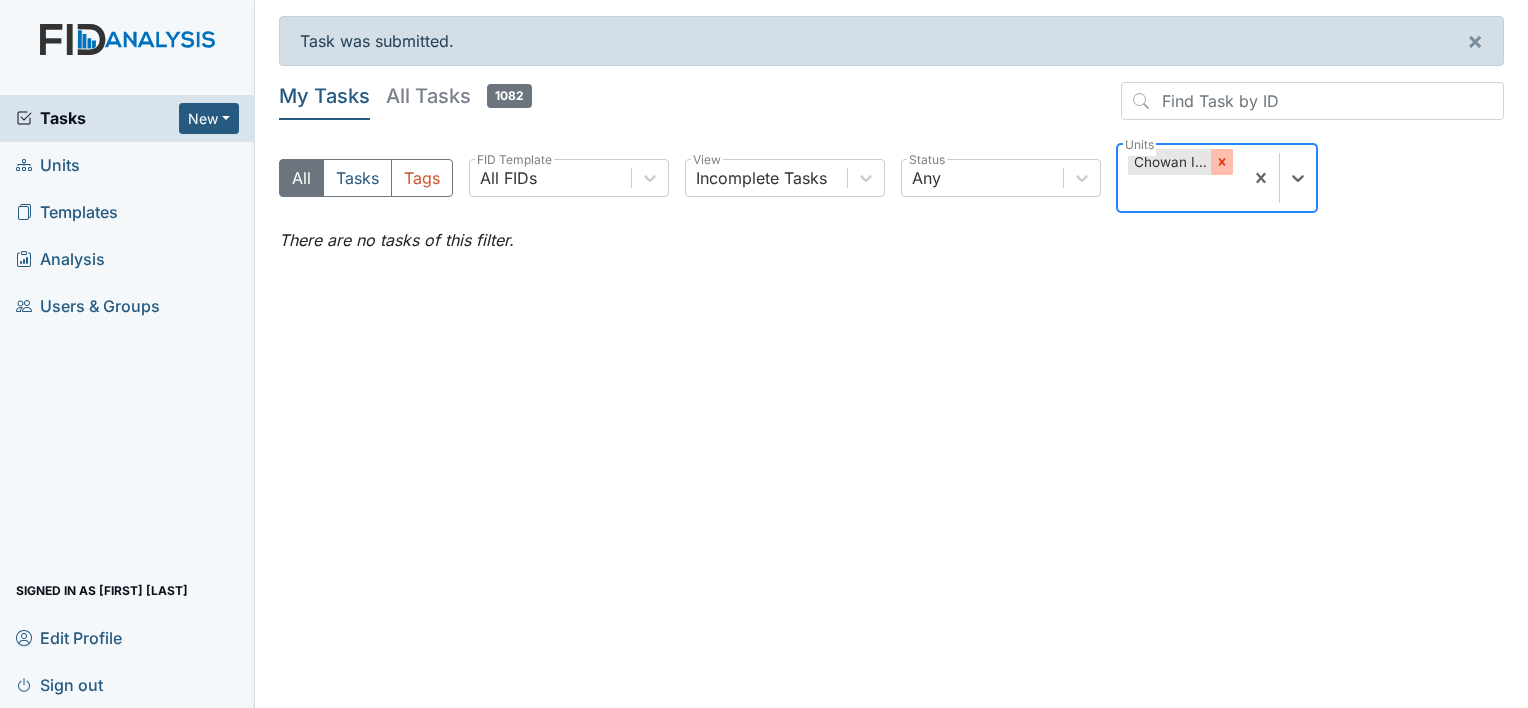 click 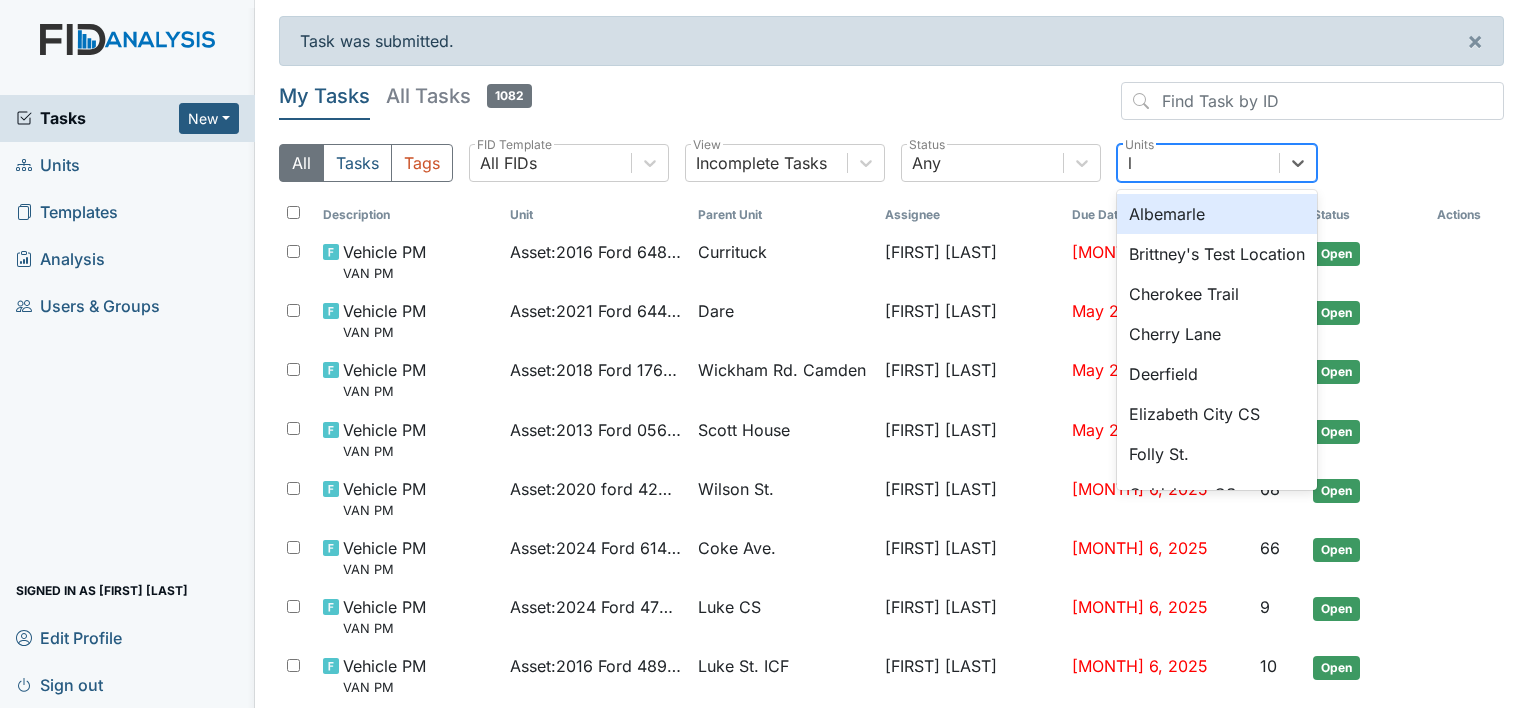 type on "lu" 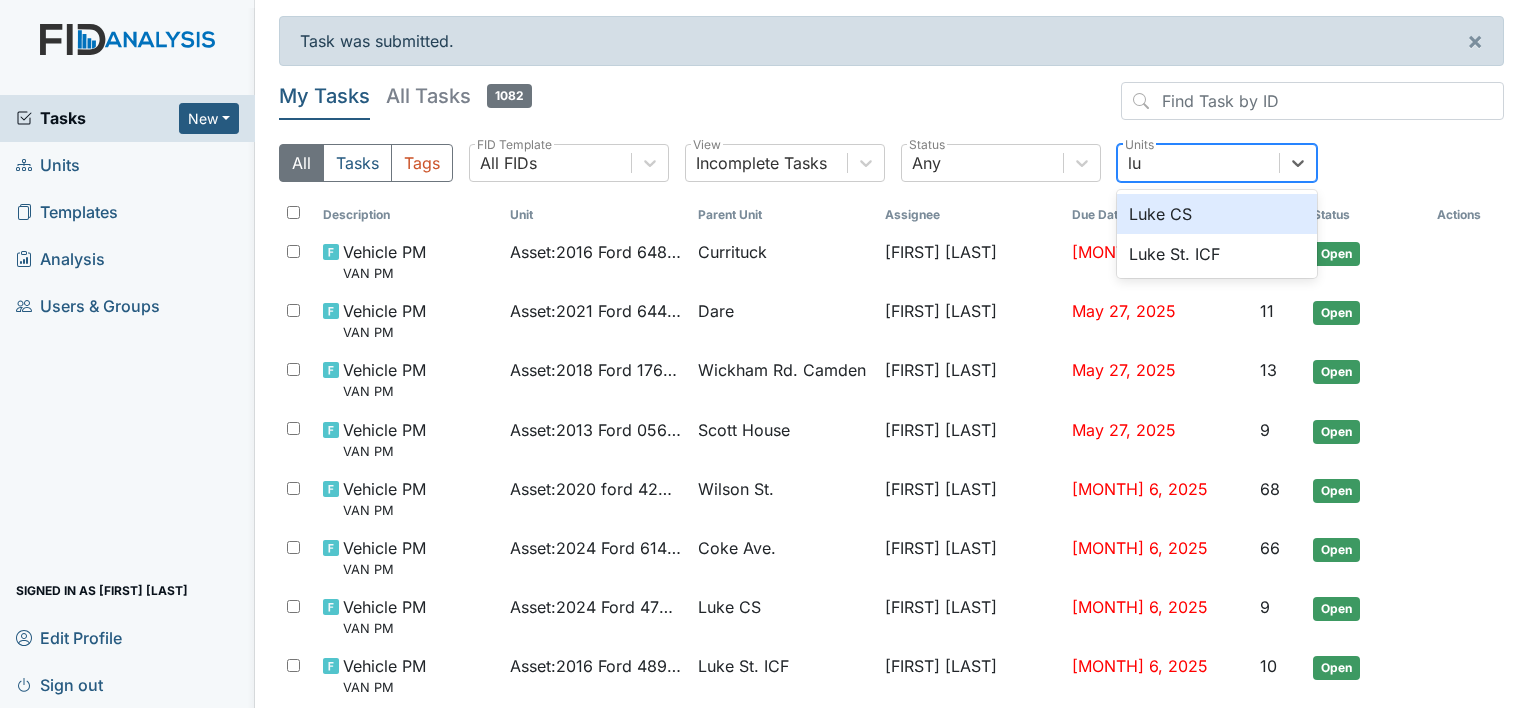 click on "Luke CS" at bounding box center [1217, 214] 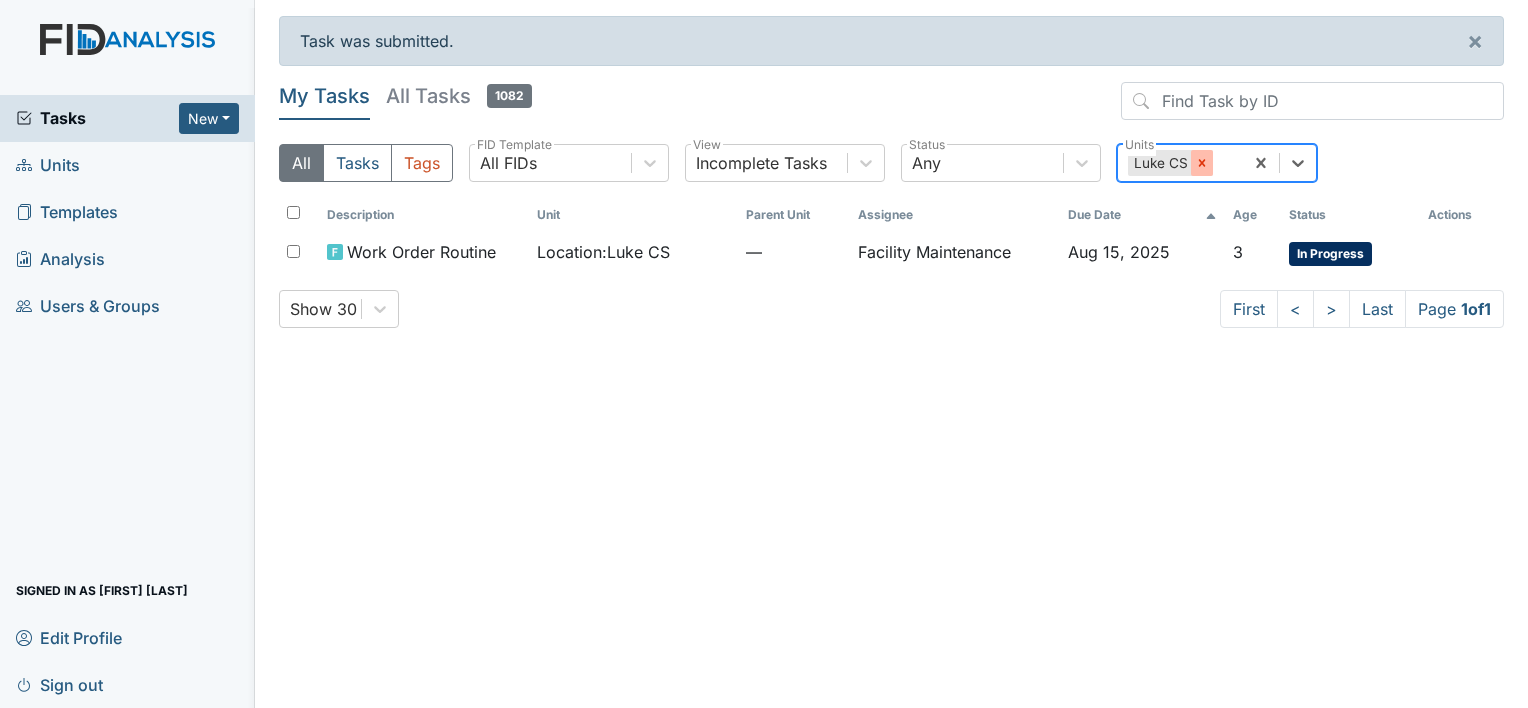 click at bounding box center (1202, 163) 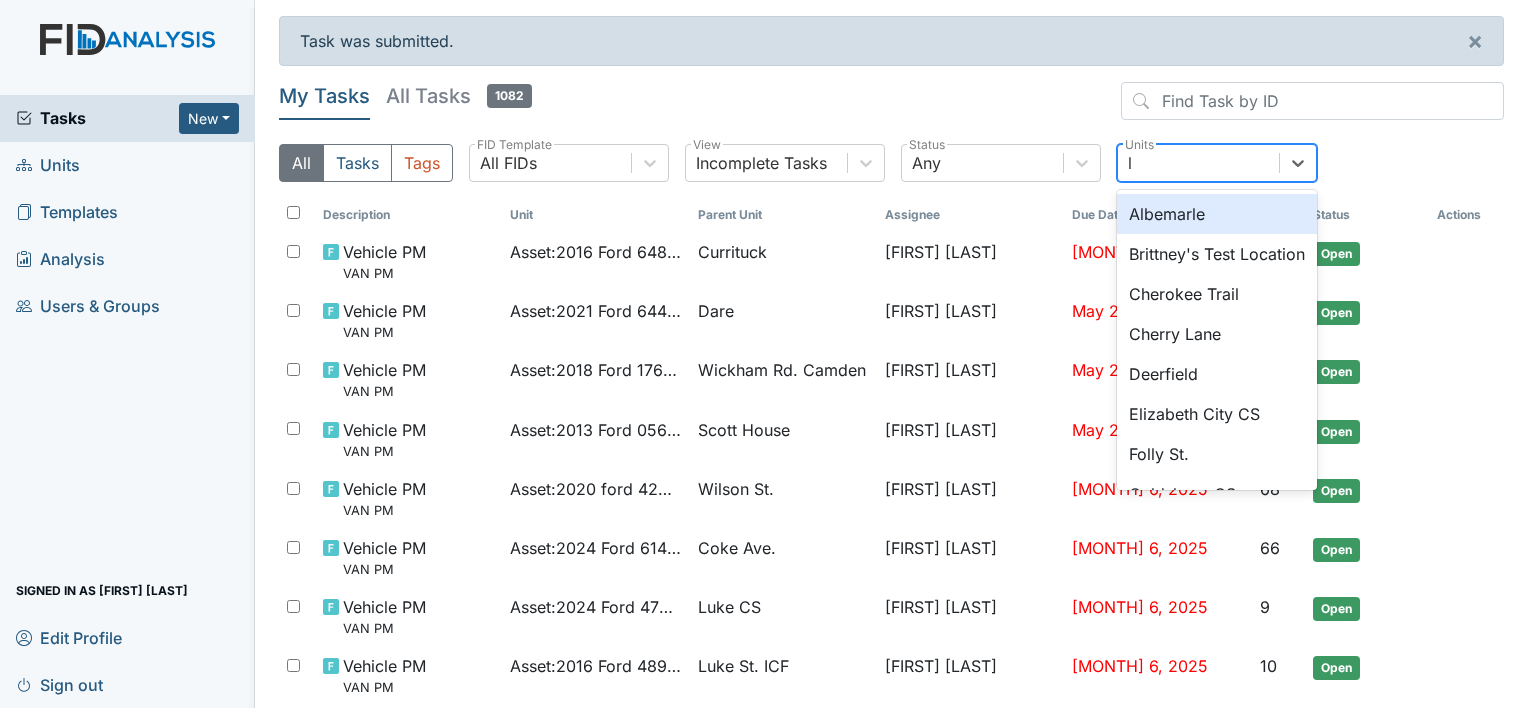 type on "lu" 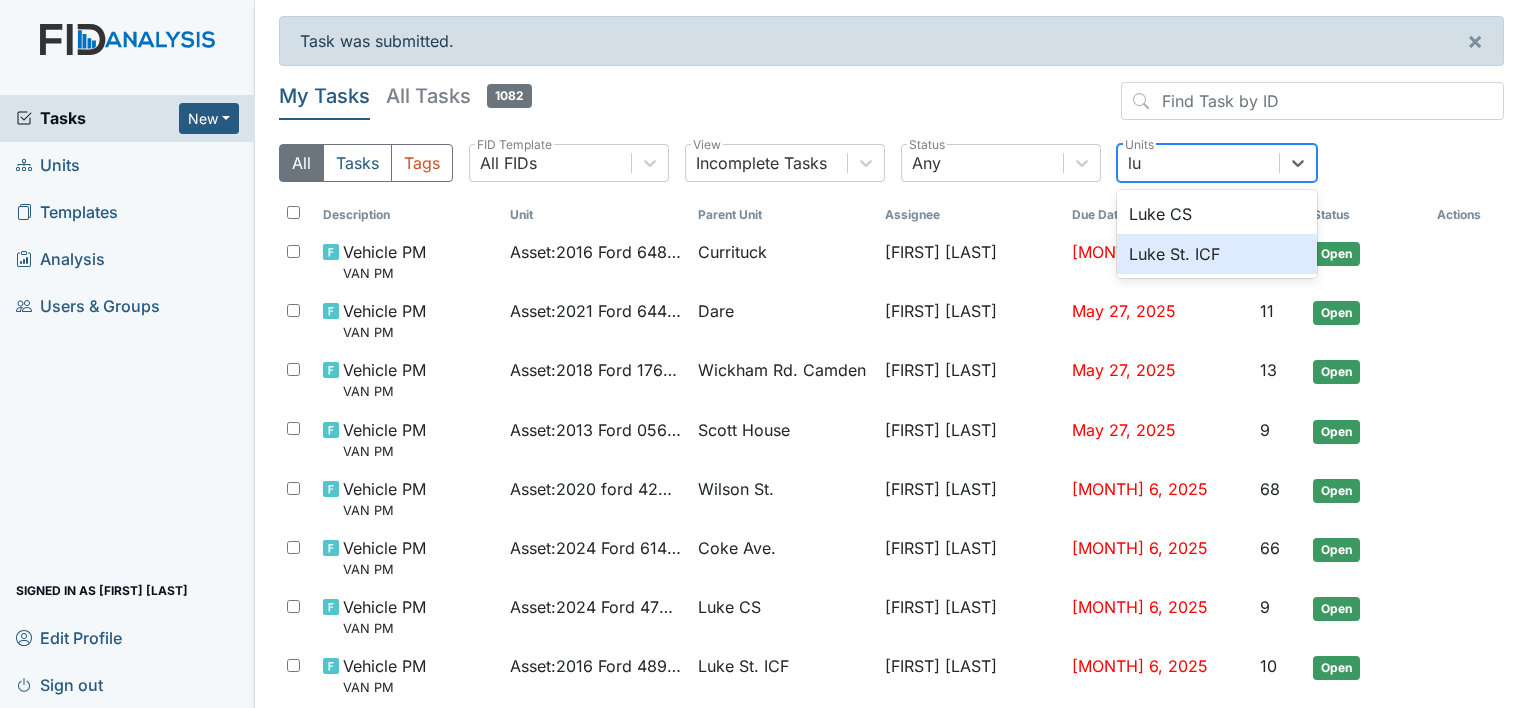 click on "Luke St. ICF" at bounding box center (1217, 254) 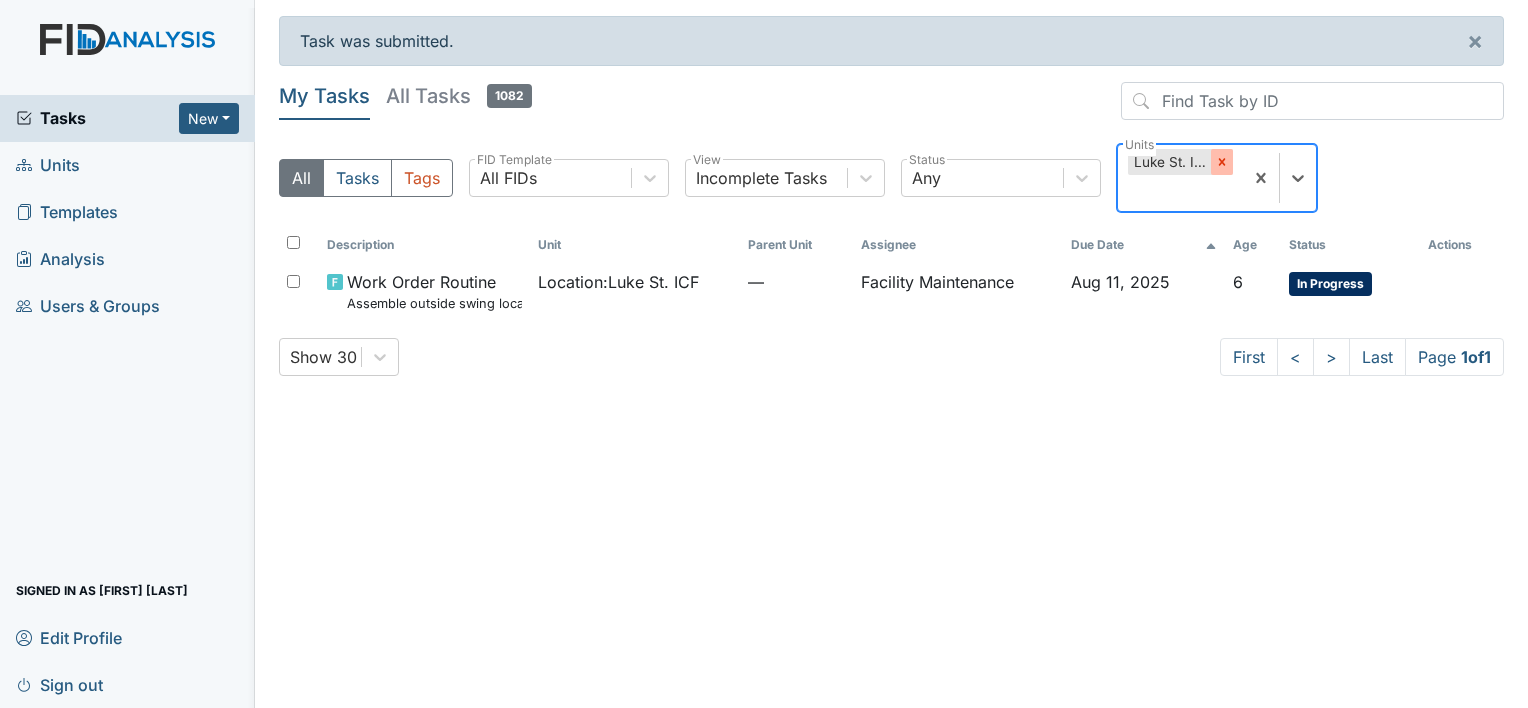 click 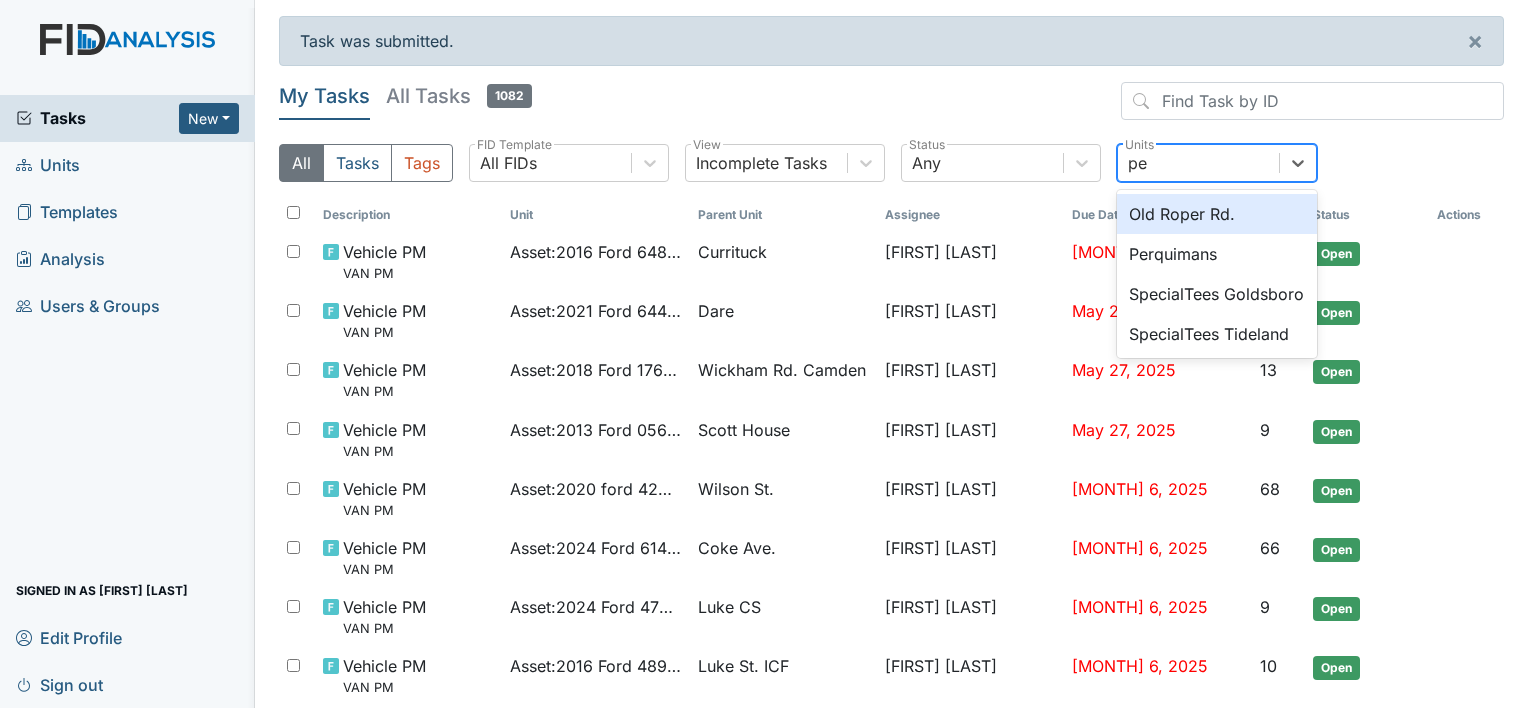 type on "per" 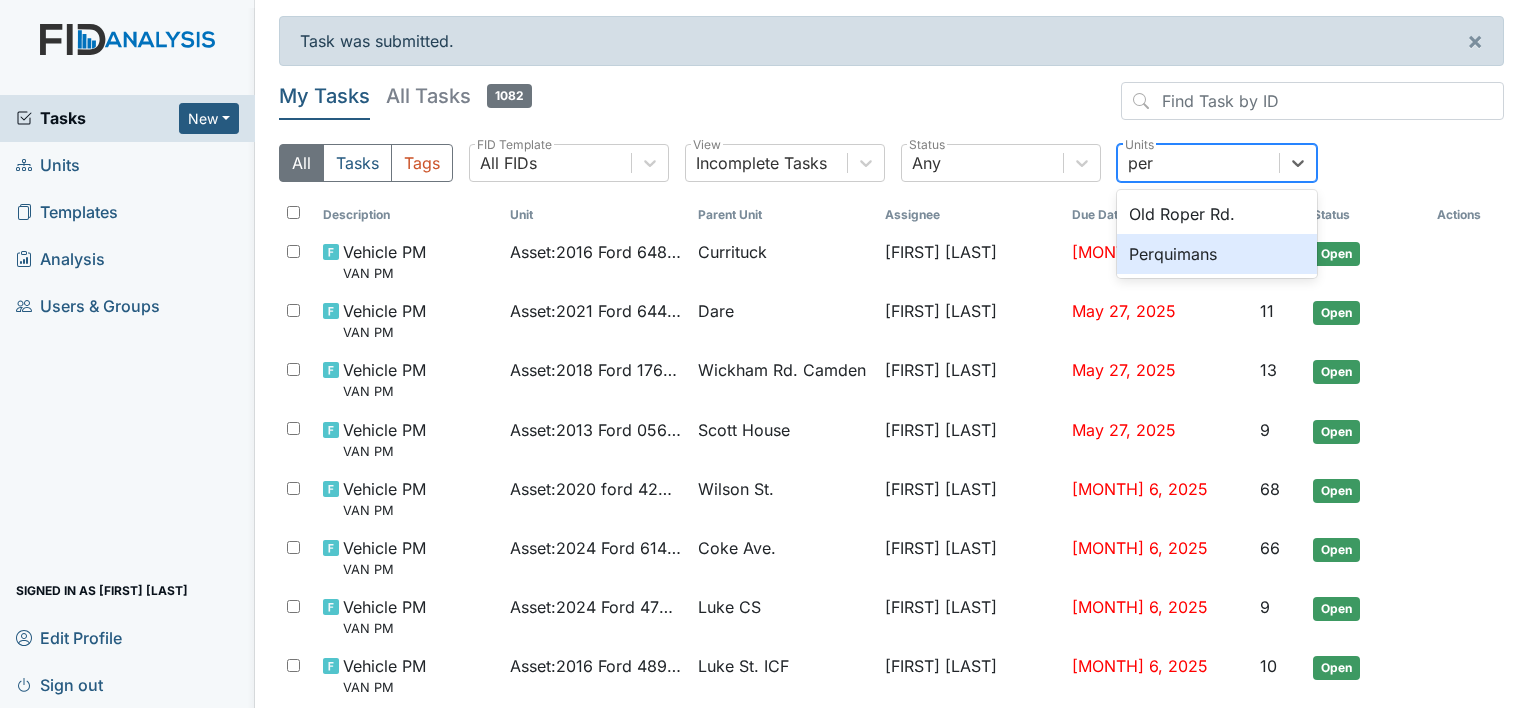 click on "Perquimans" at bounding box center [1217, 254] 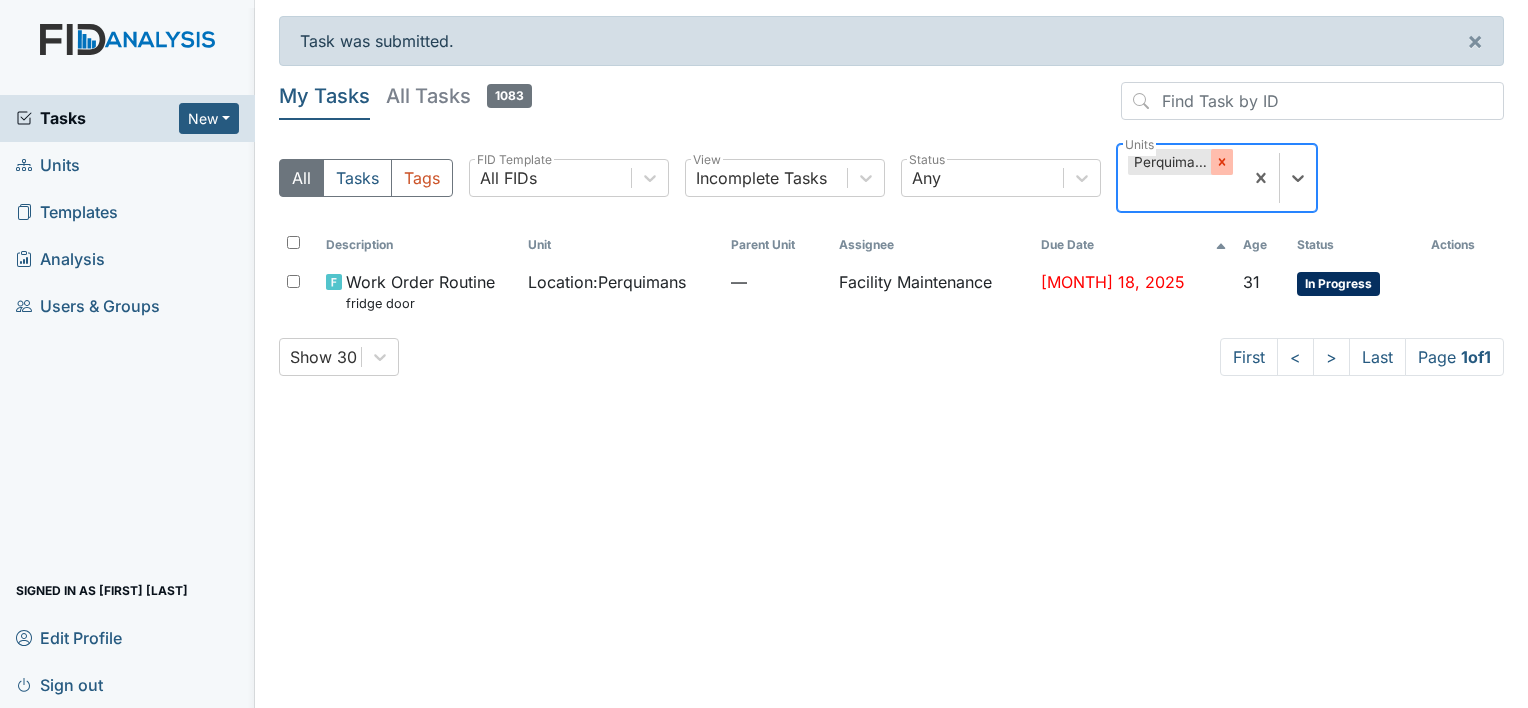 click 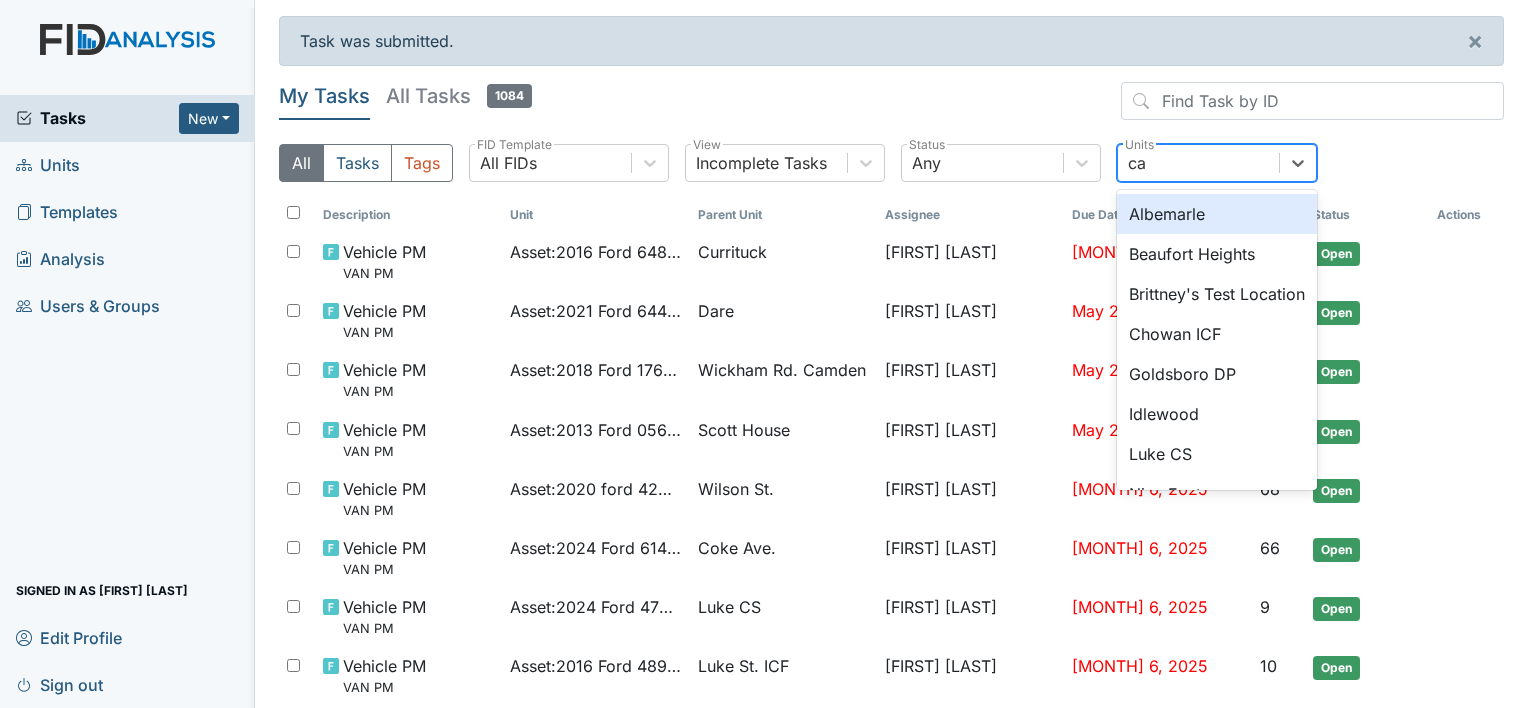type on "cam" 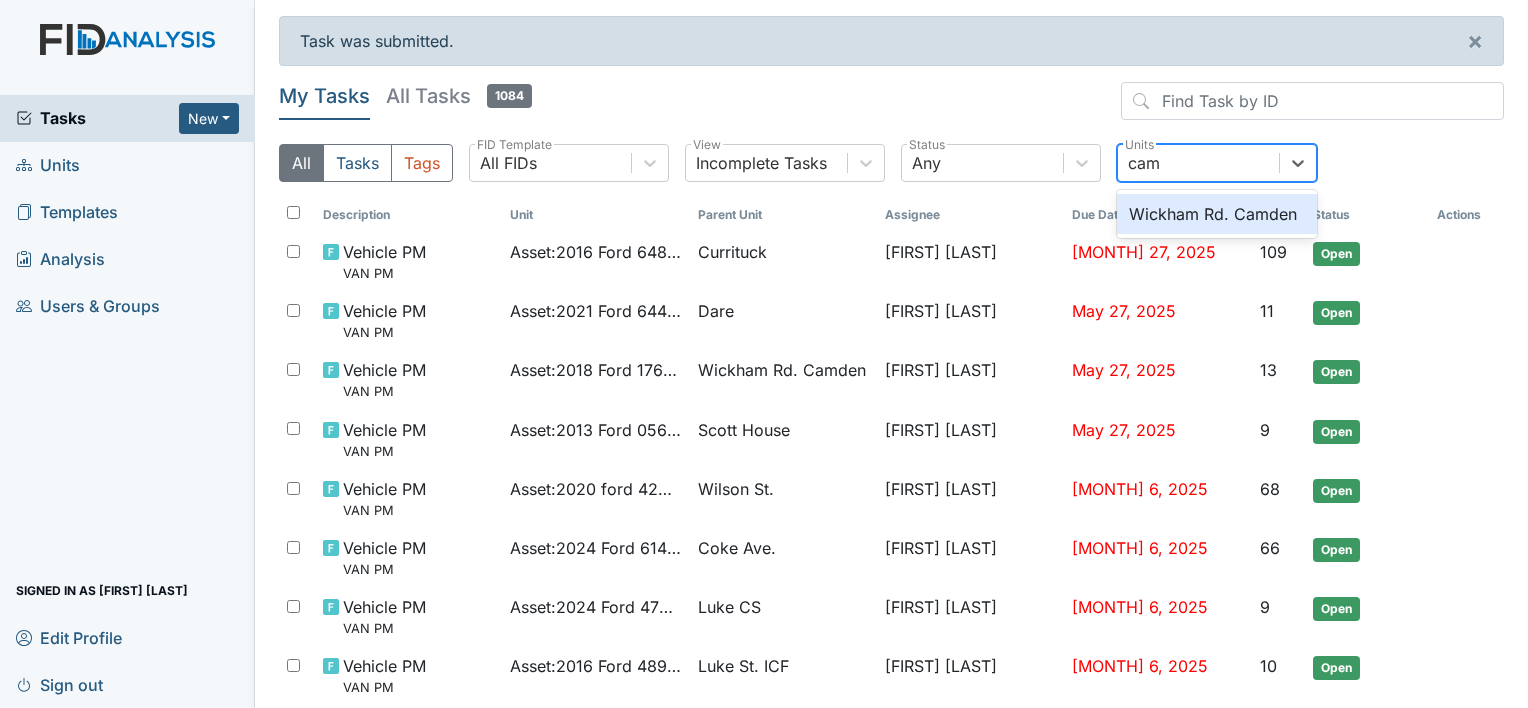 click on "Wickham Rd. Camden" at bounding box center (1217, 214) 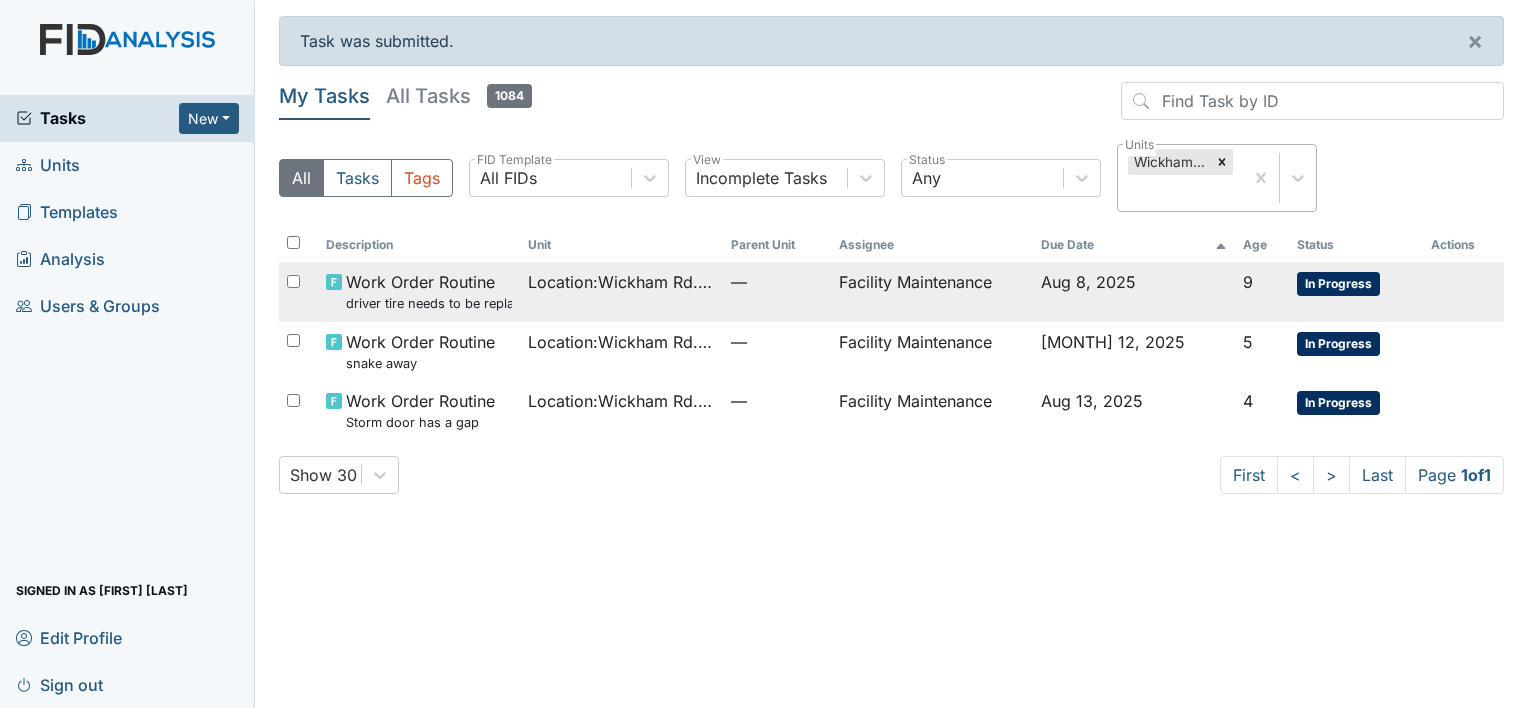 click on "Location :  Wickham Rd. [CITY]" at bounding box center (621, 282) 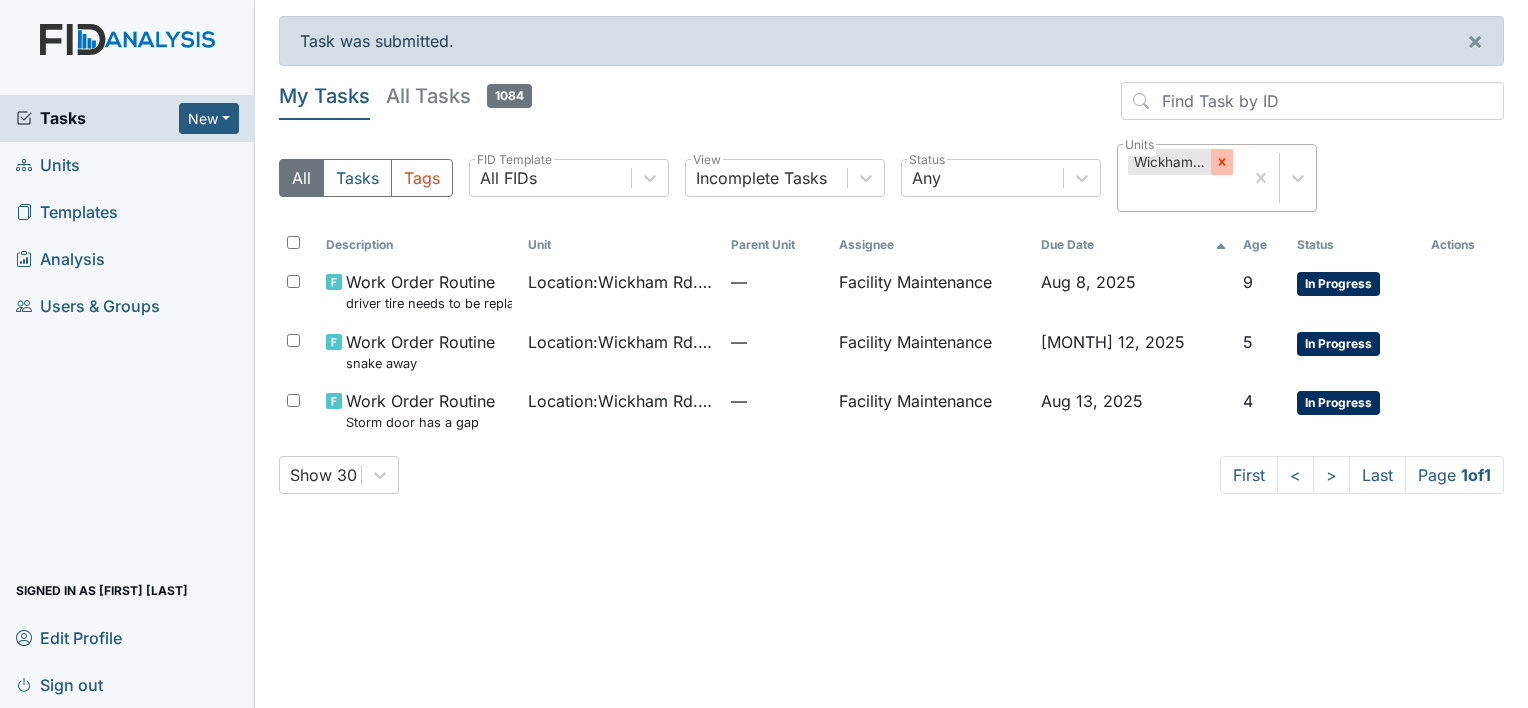 click 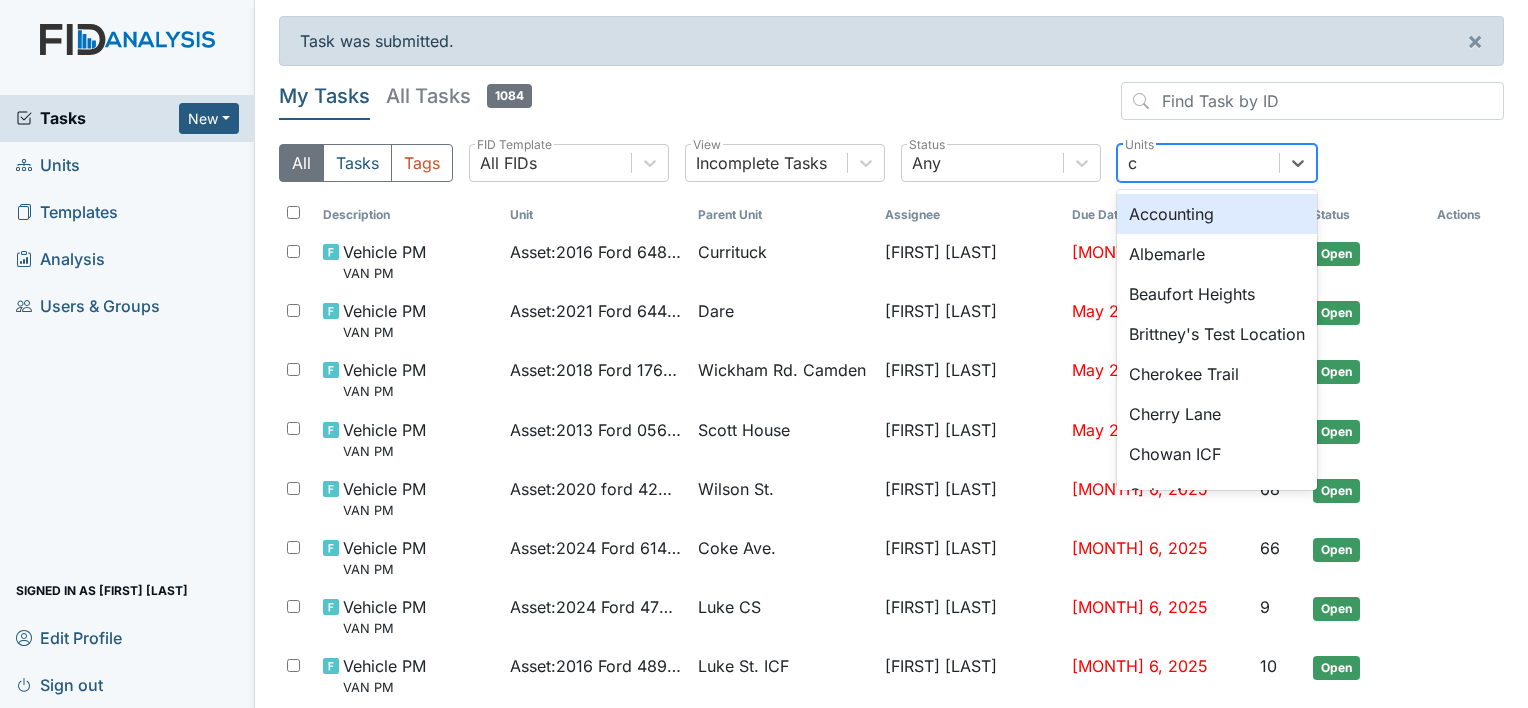 type on "cu" 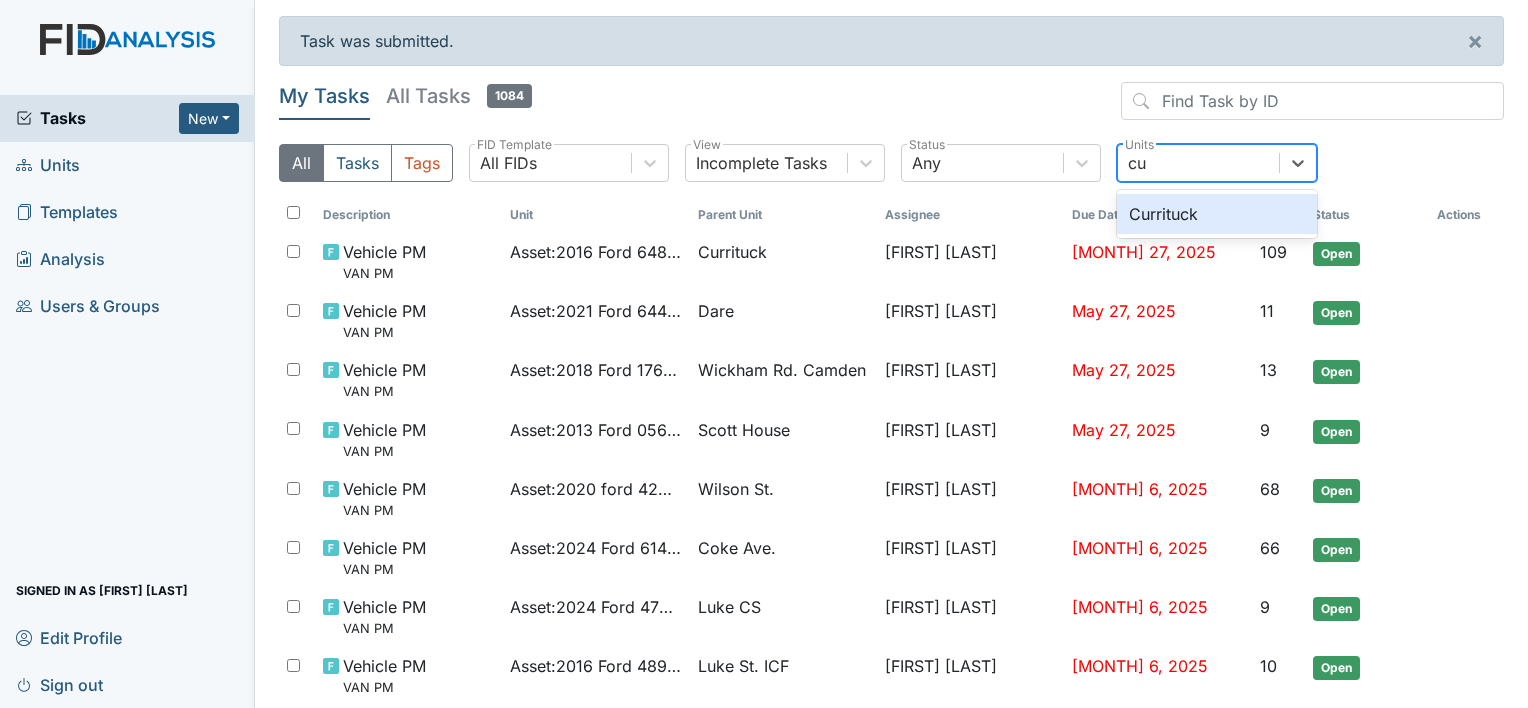 click on "Currituck" at bounding box center [1217, 214] 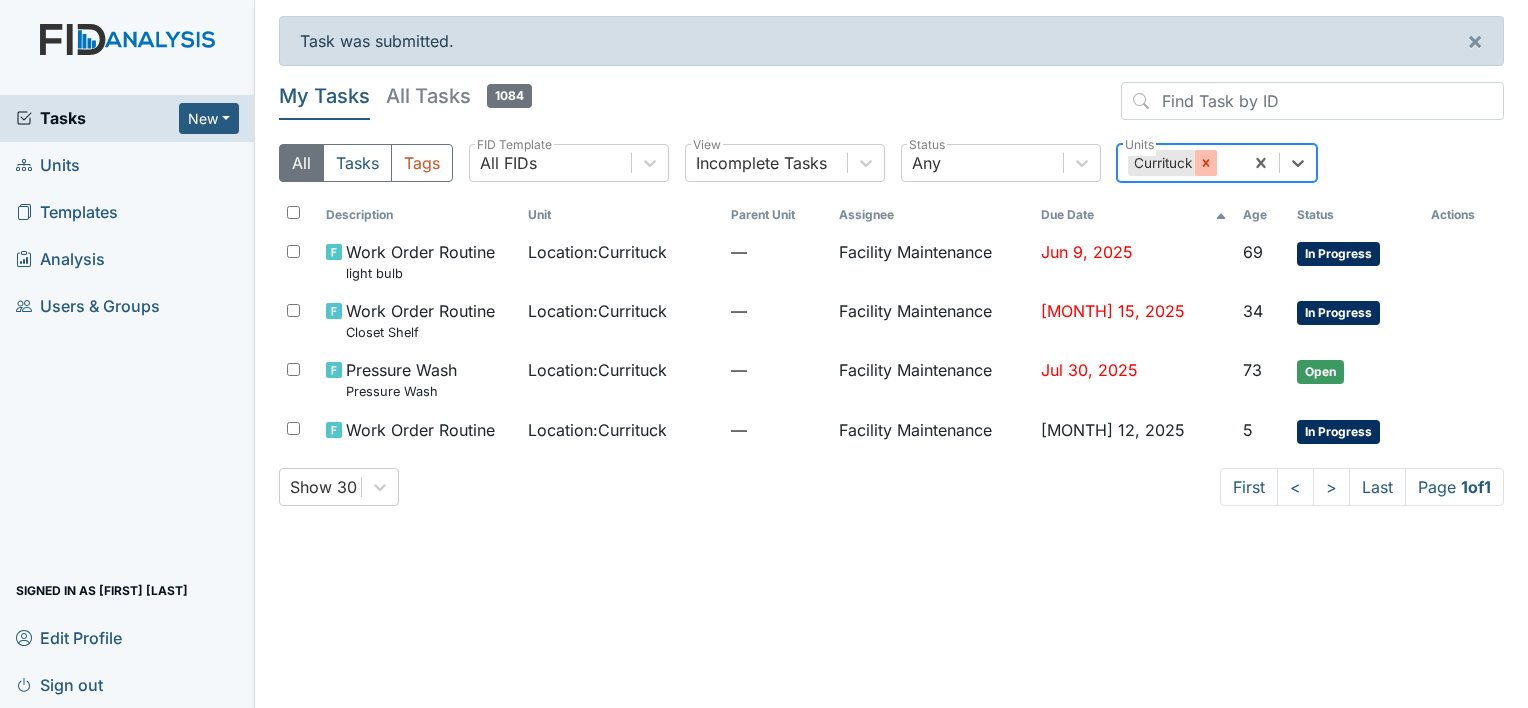 click 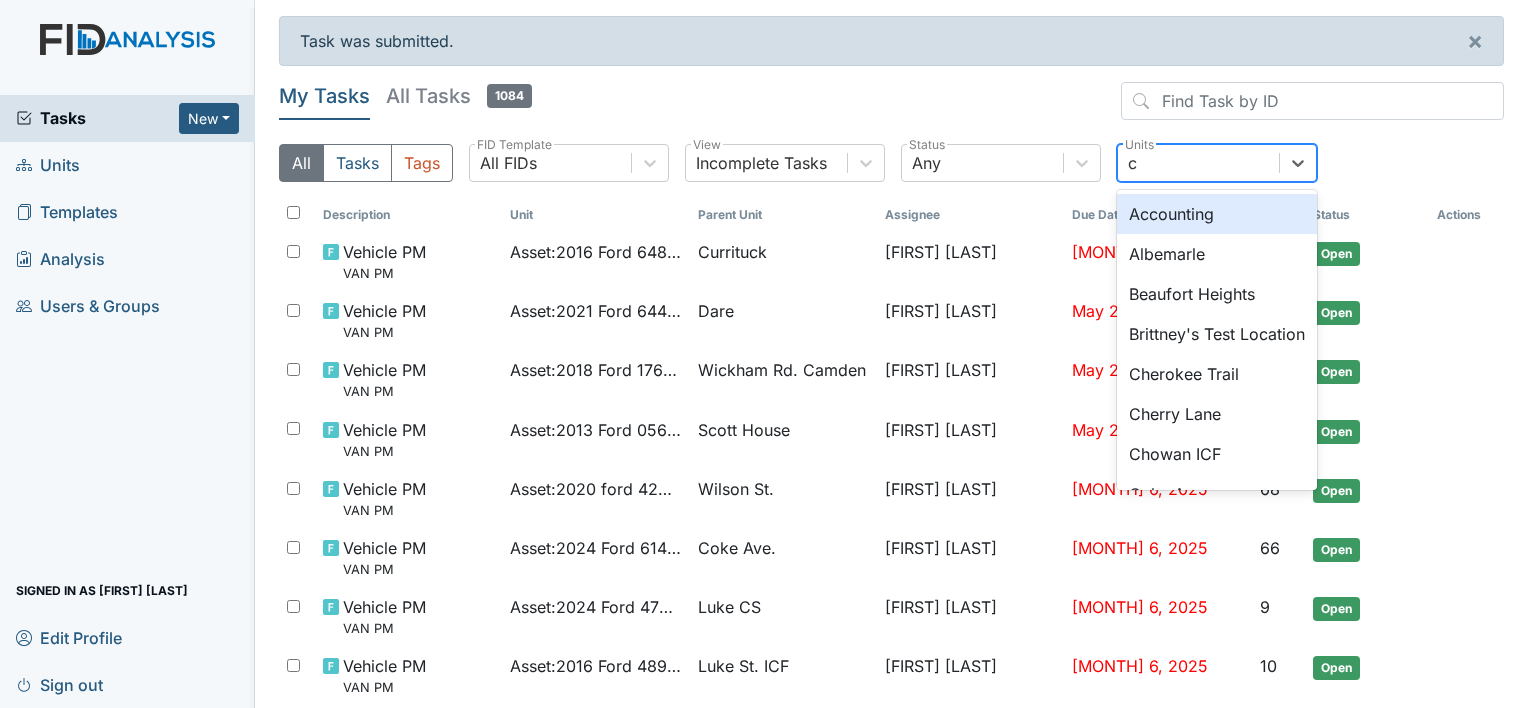 type on "co" 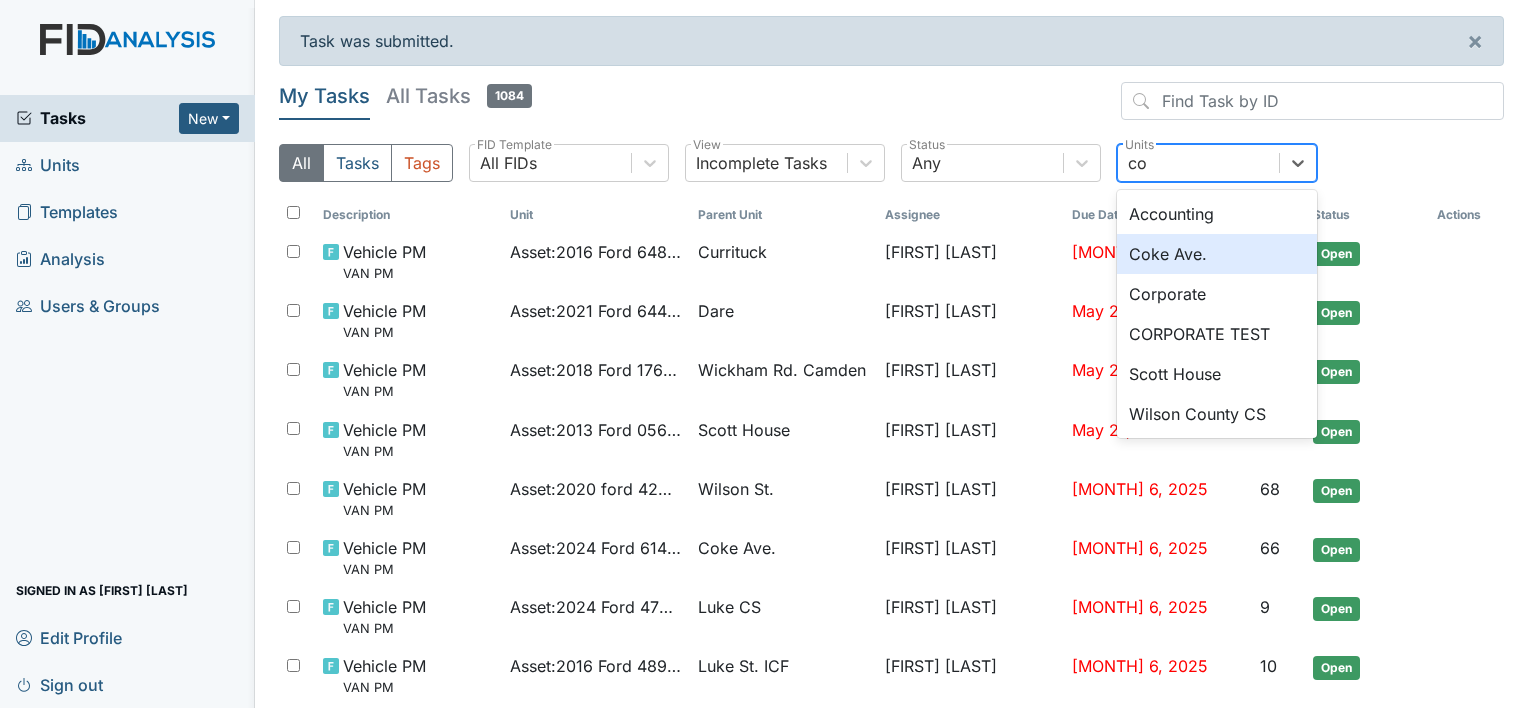 click on "Coke Ave." at bounding box center (1217, 254) 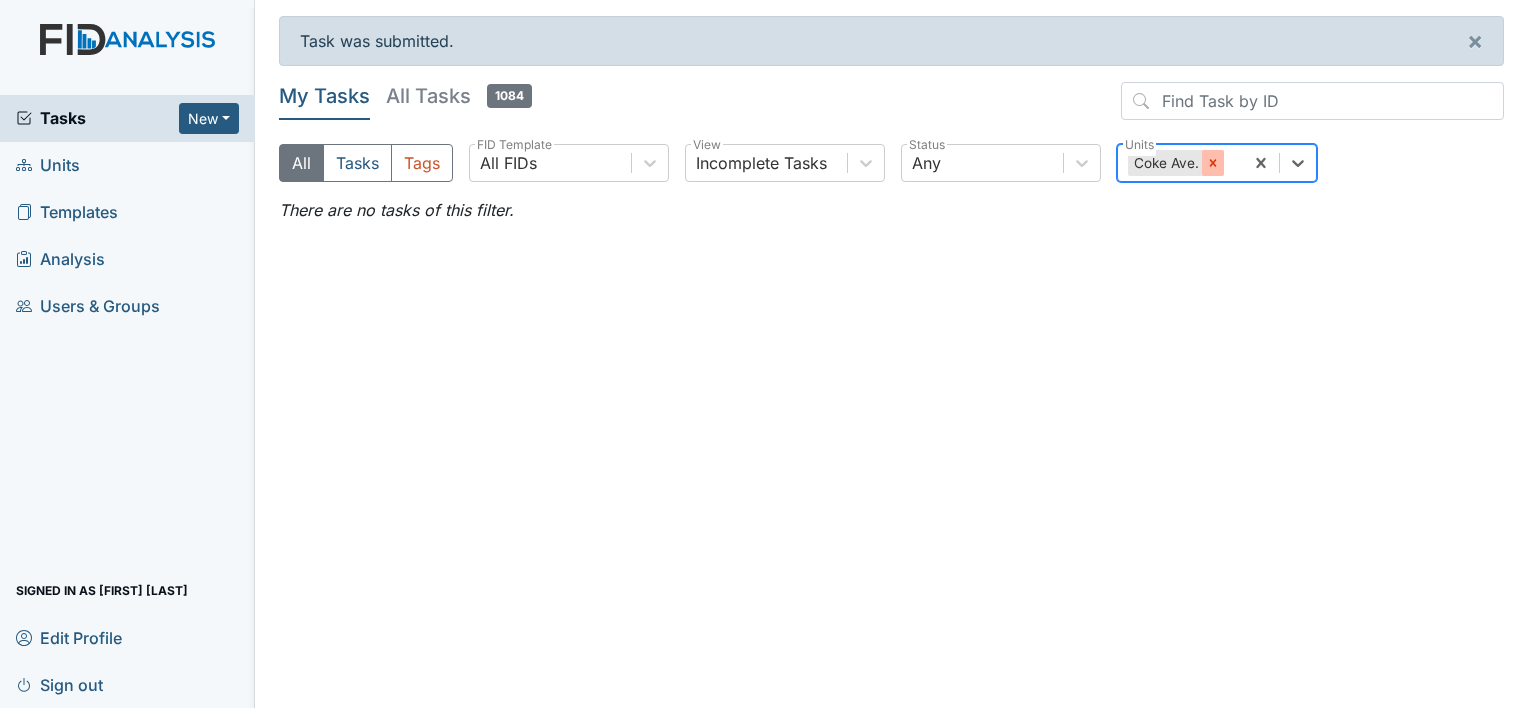 click 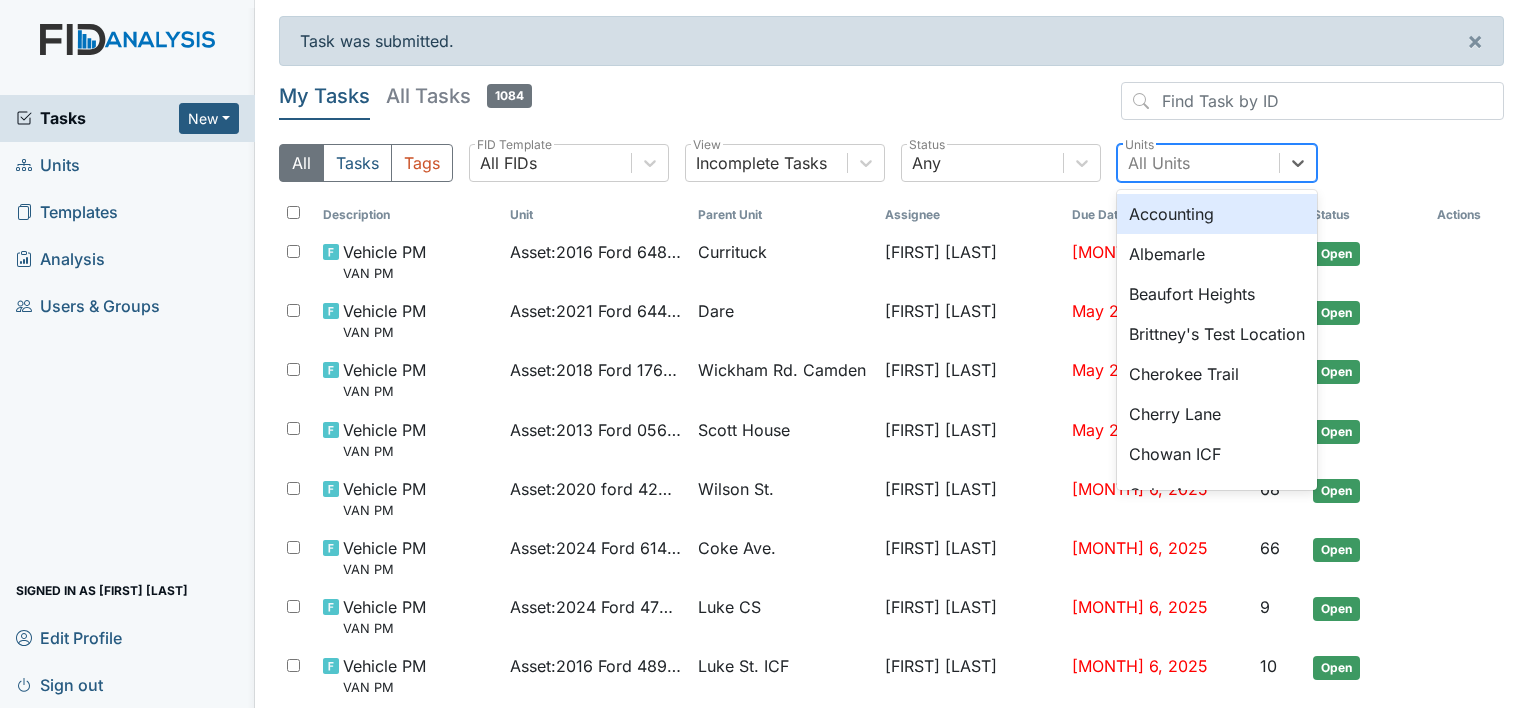 click on "All Units" at bounding box center (1159, 163) 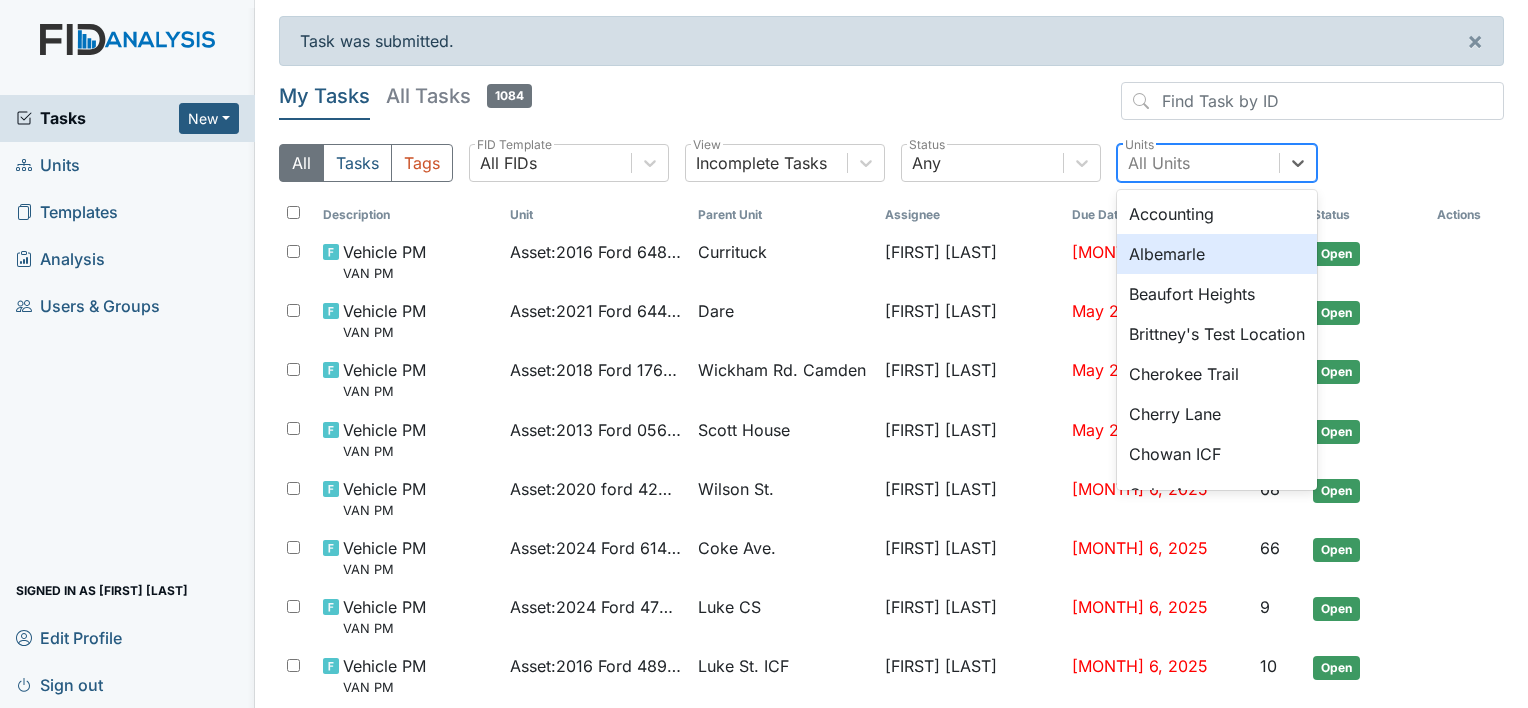 click on "Albemarle" at bounding box center (1217, 254) 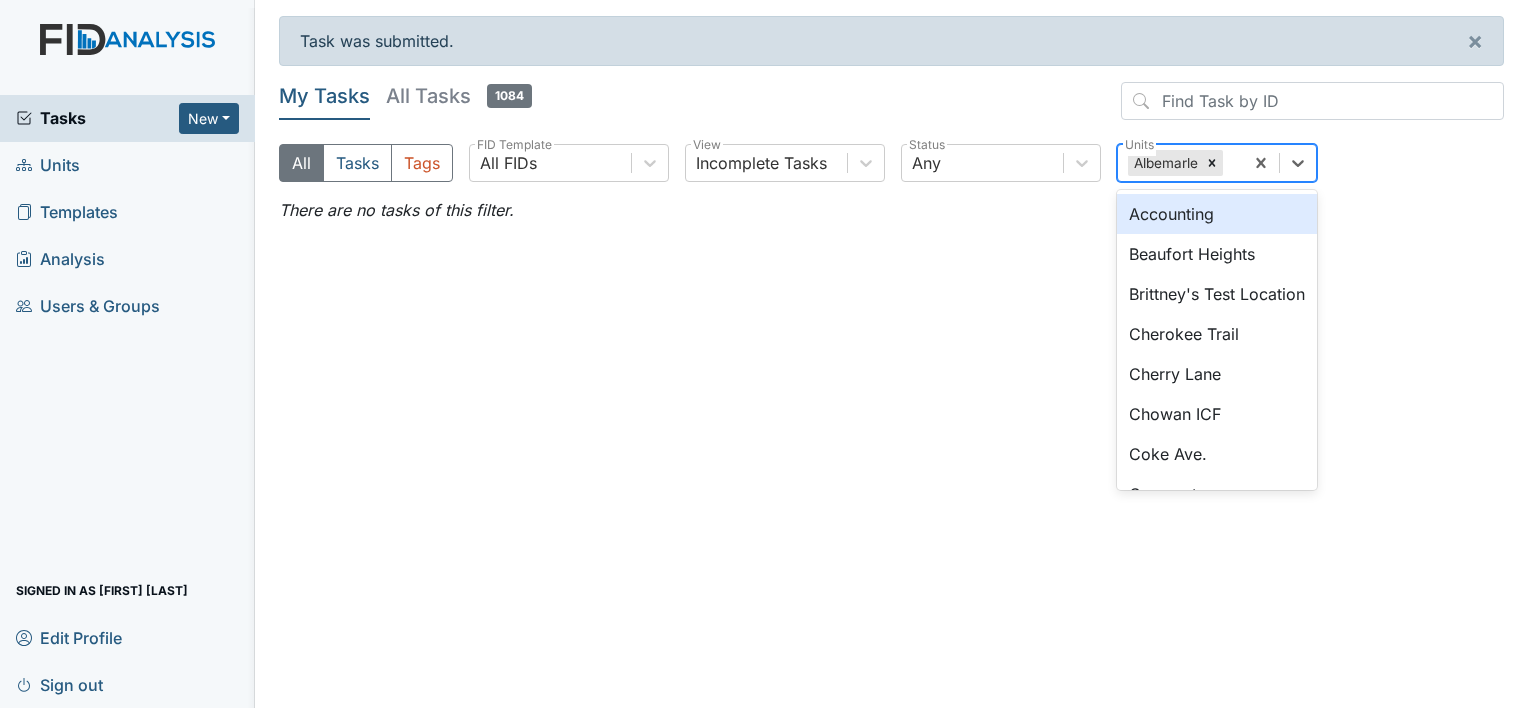 click on "Albemarle" at bounding box center [1164, 163] 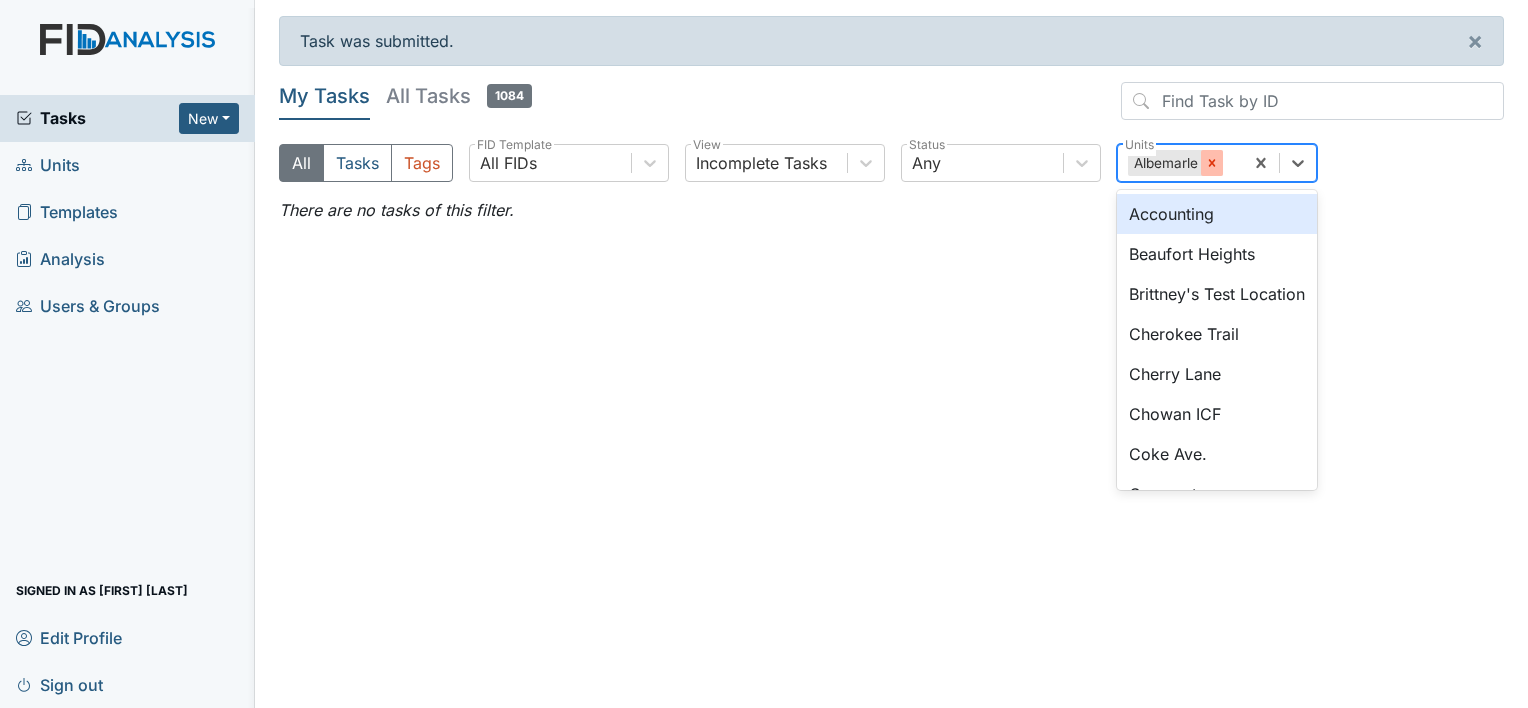 click 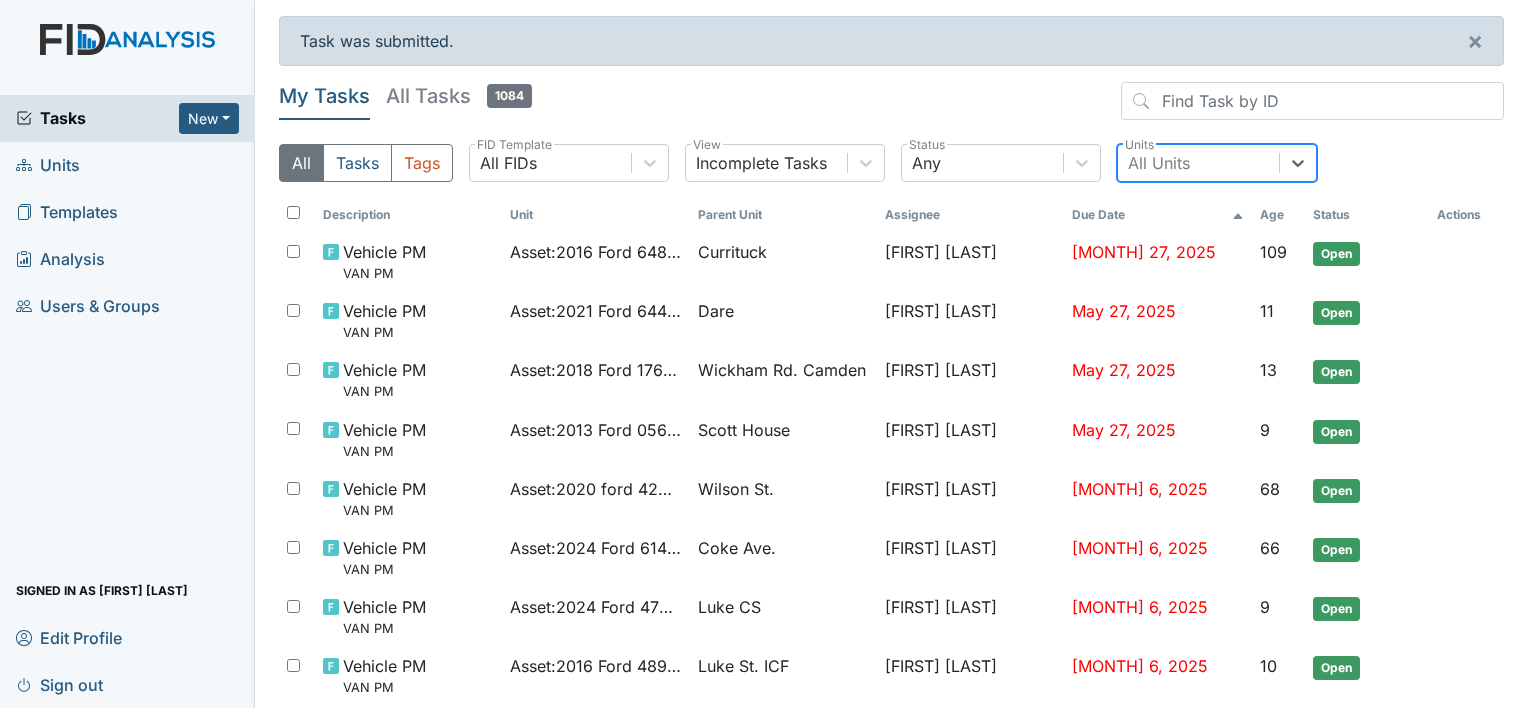 click on "All Units" at bounding box center [1198, 163] 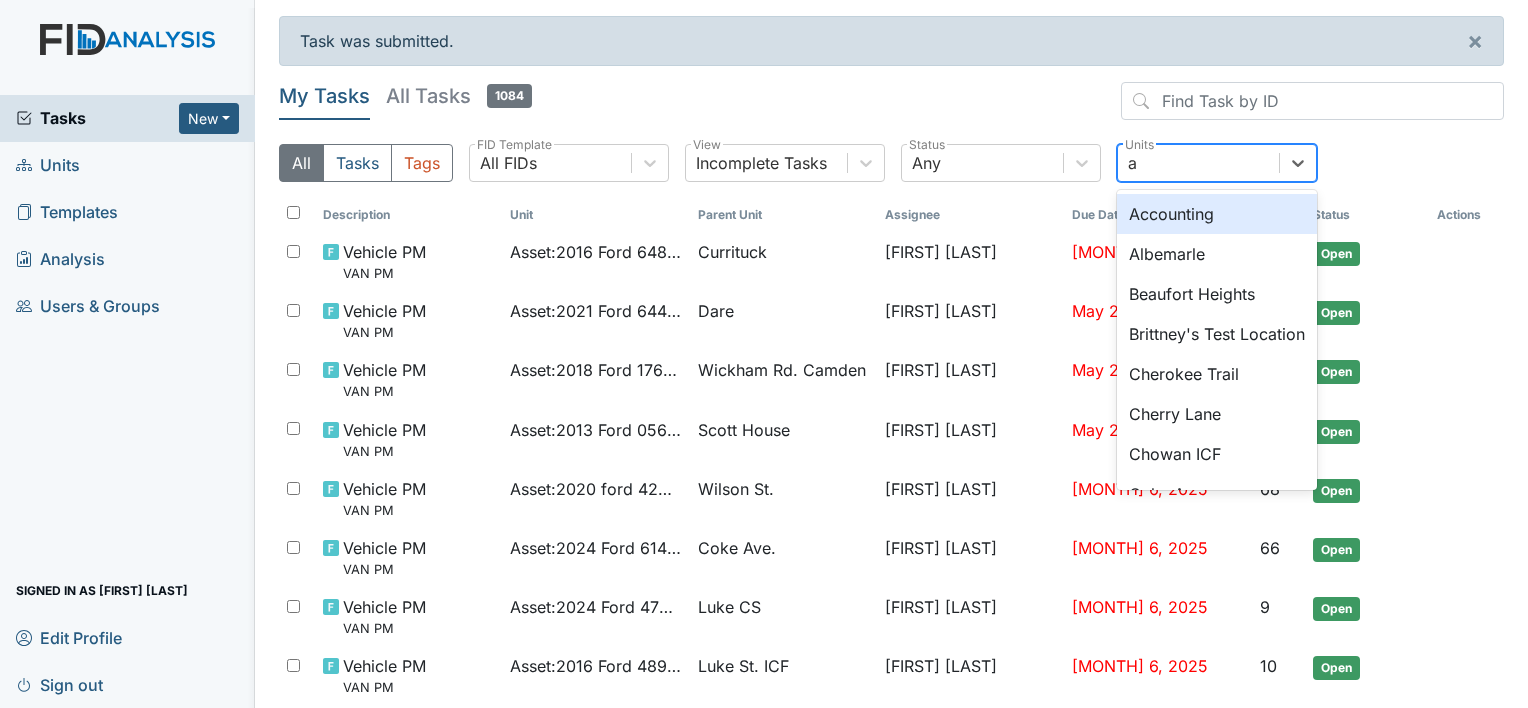 type on "al" 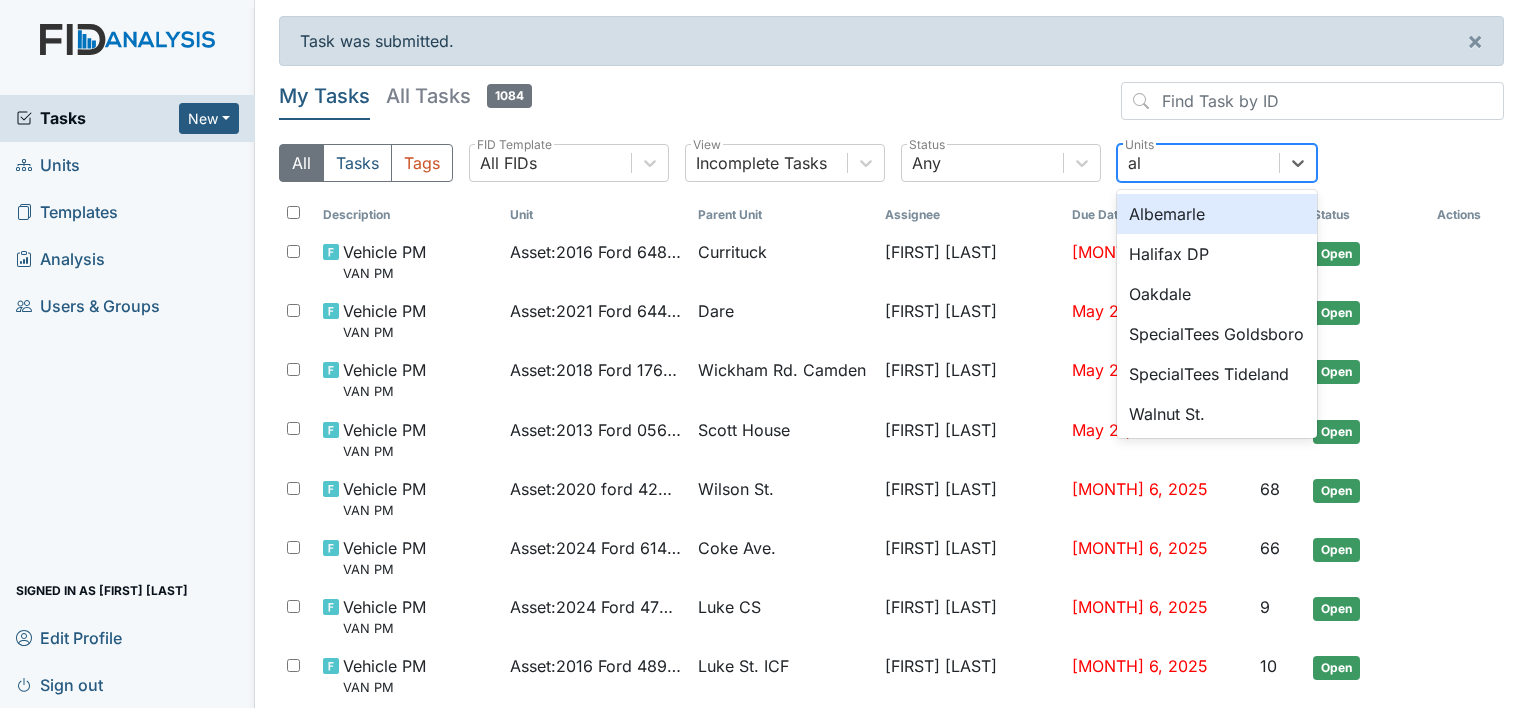 click on "Albemarle" at bounding box center [1217, 214] 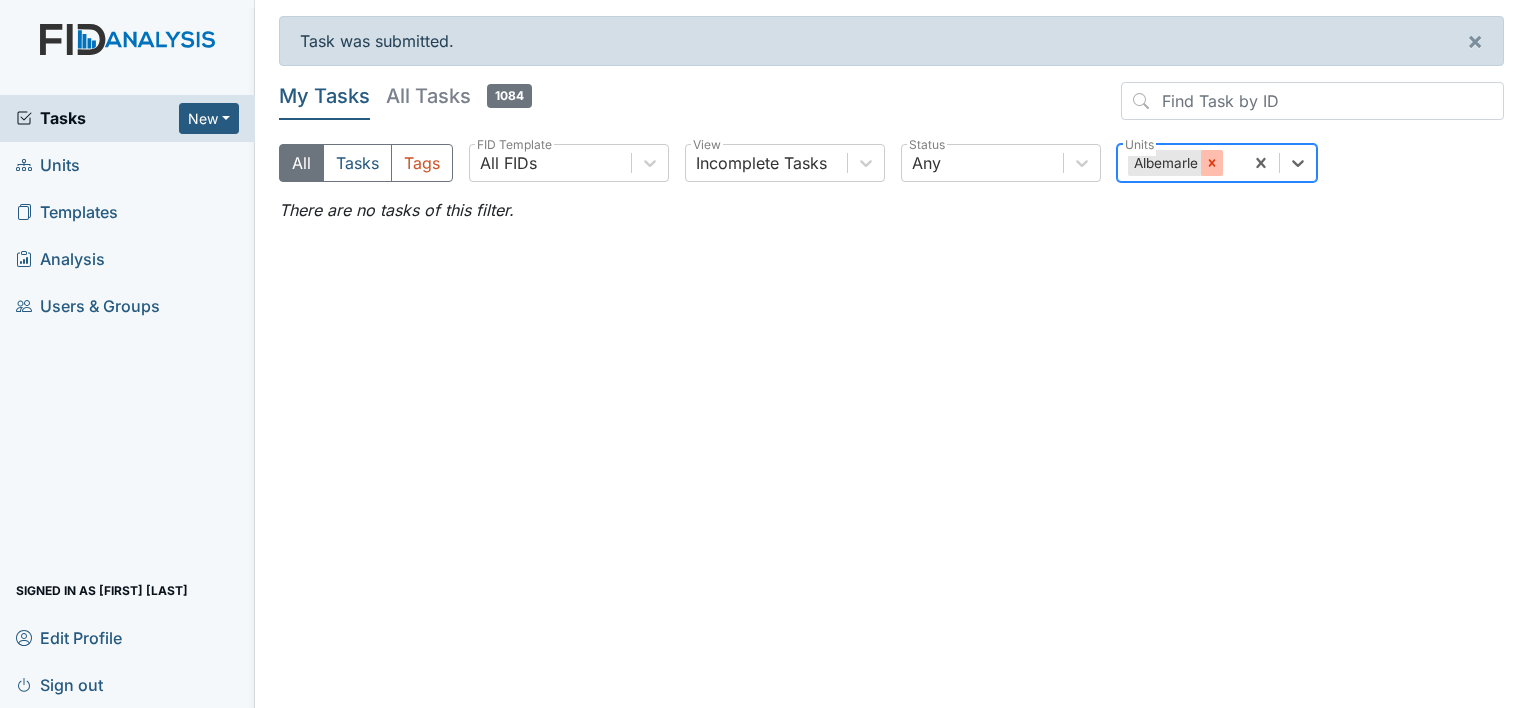 click 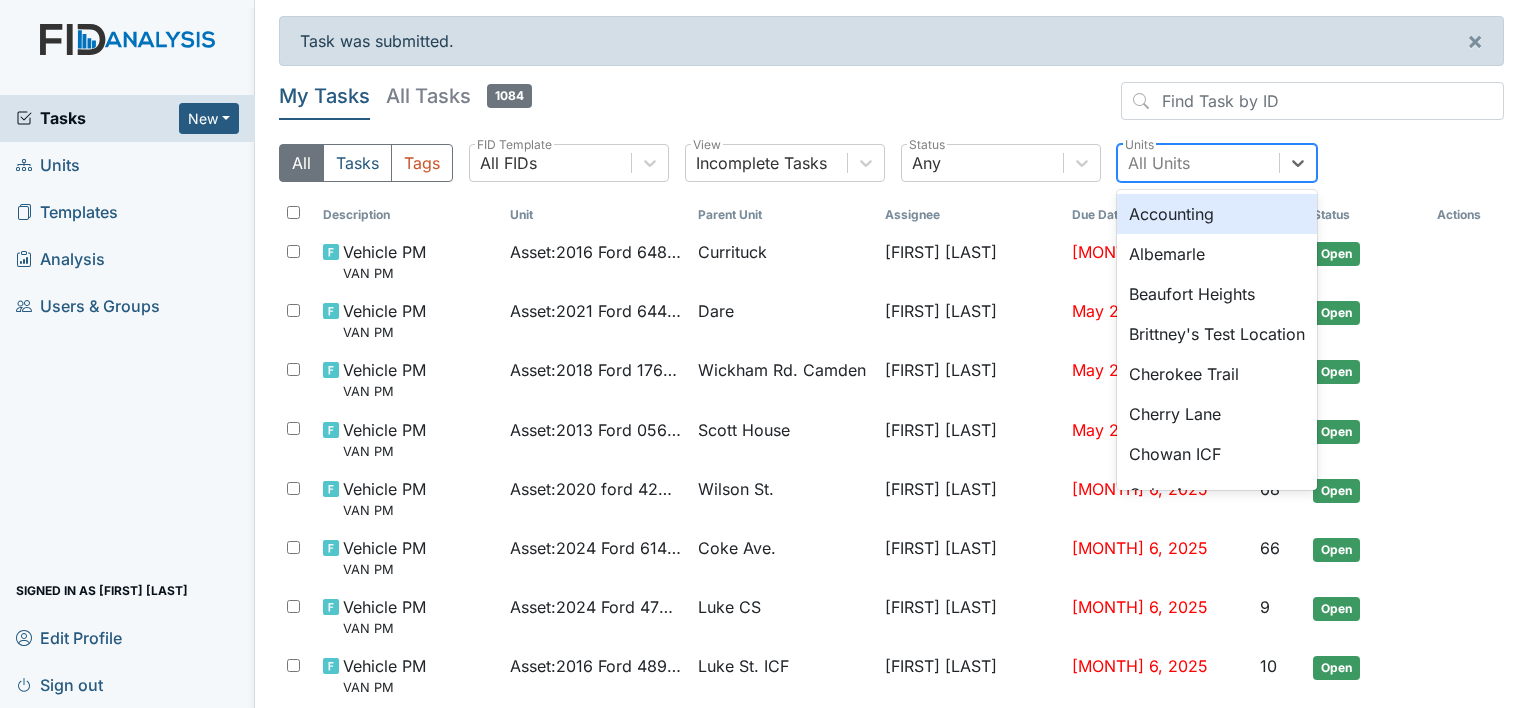 click on "All Units" at bounding box center (1159, 163) 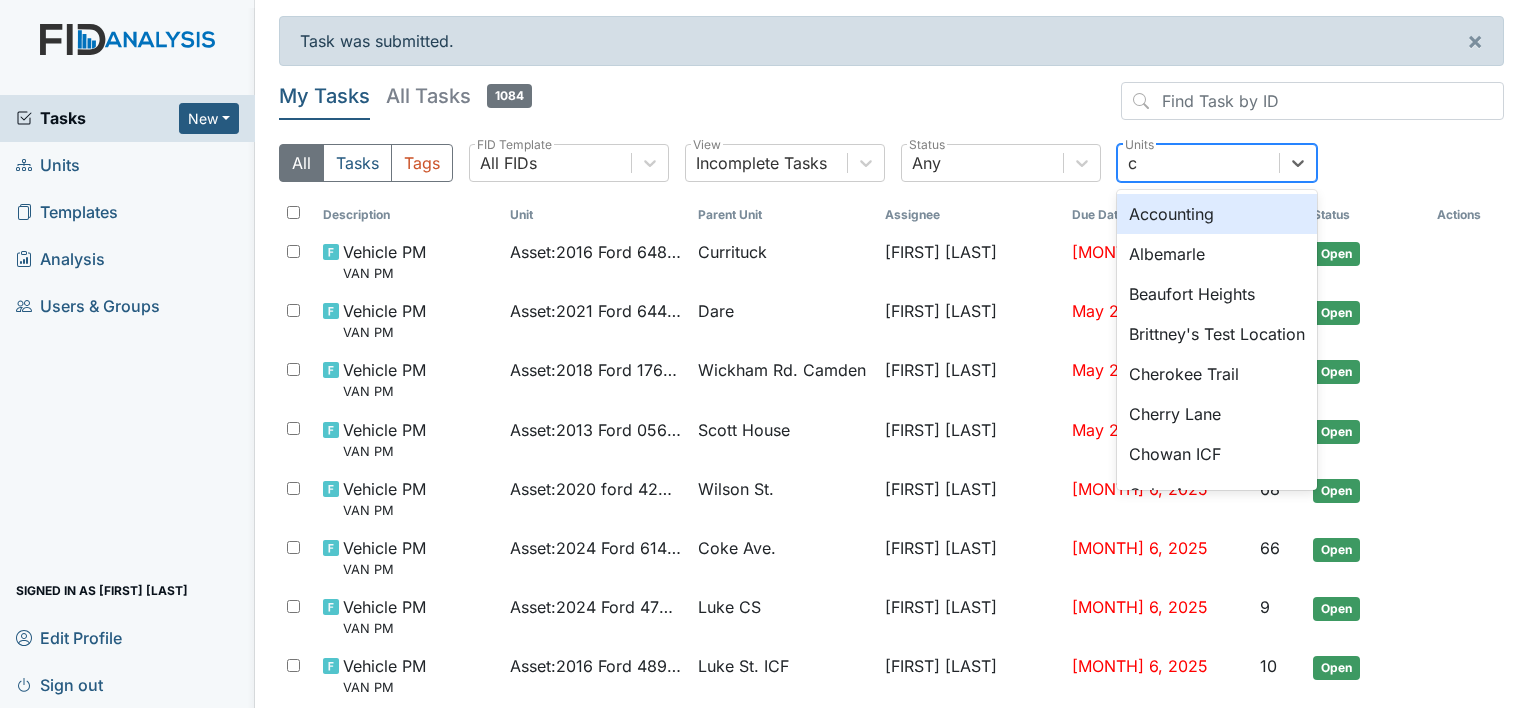 type on "ch" 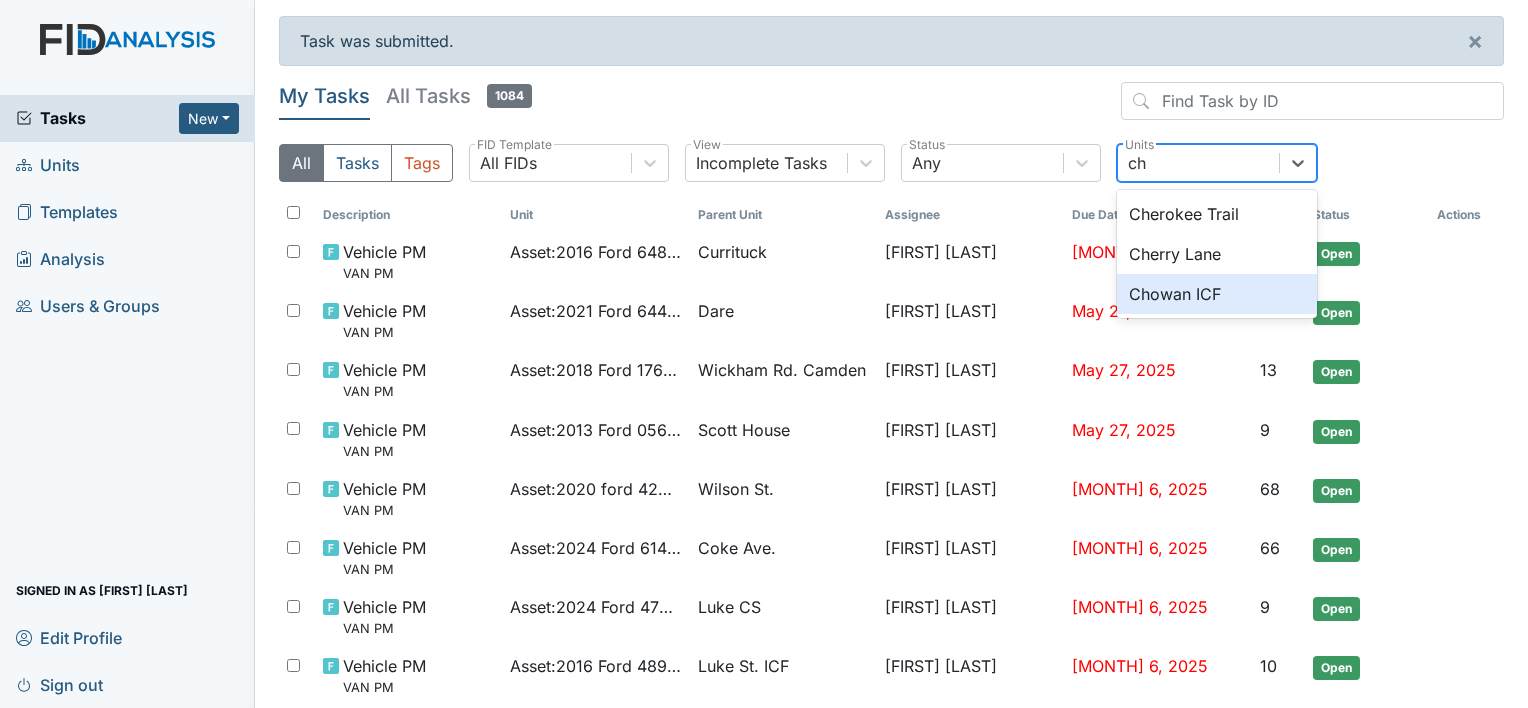 click on "Chowan ICF" at bounding box center (1217, 294) 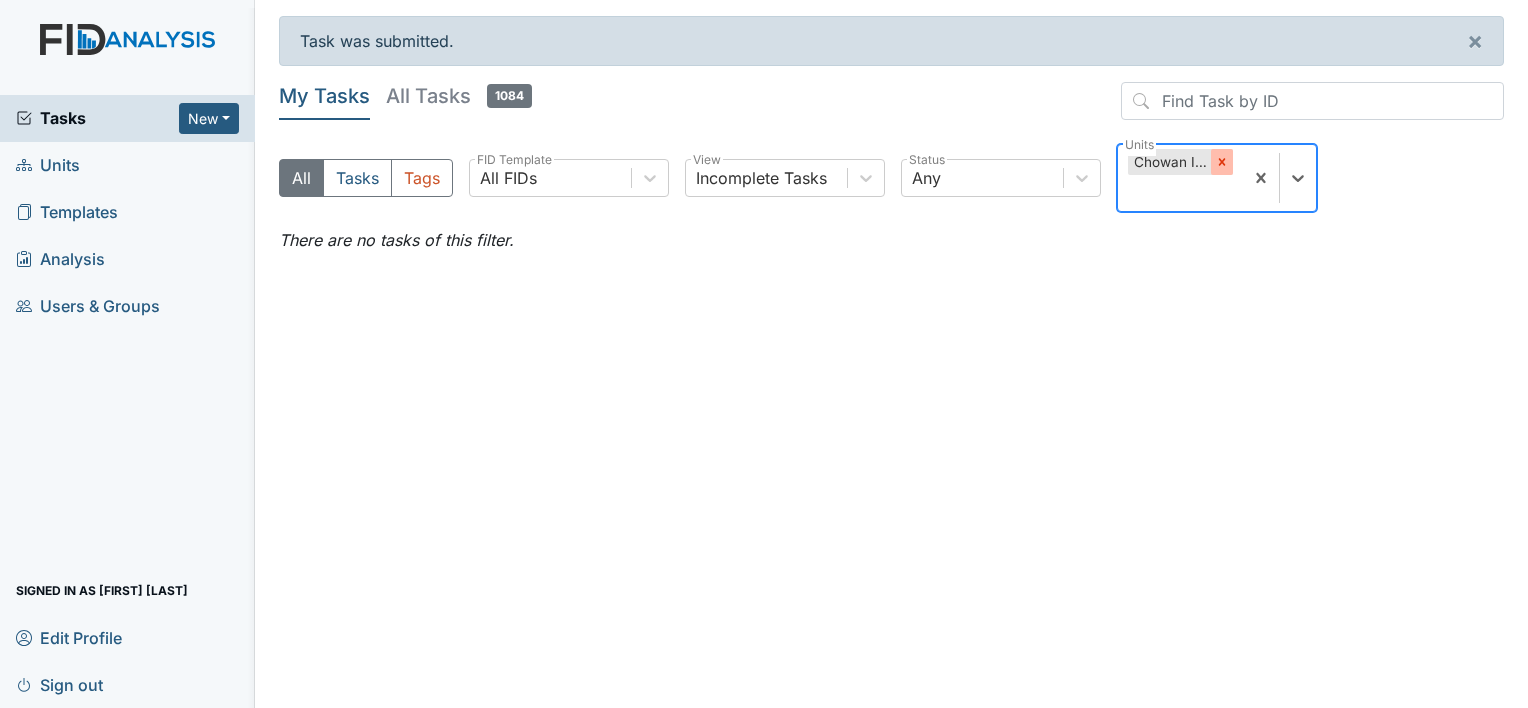 click 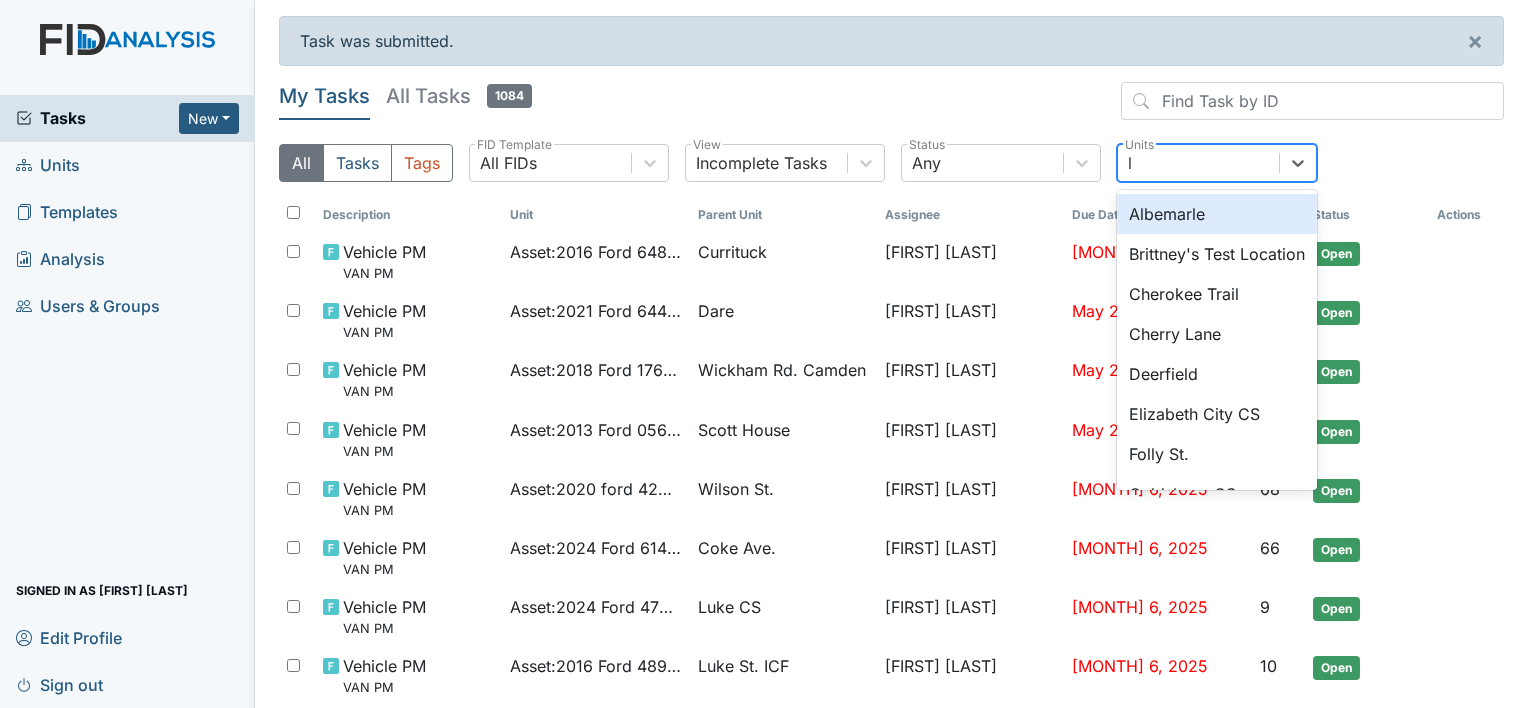 type on "lu" 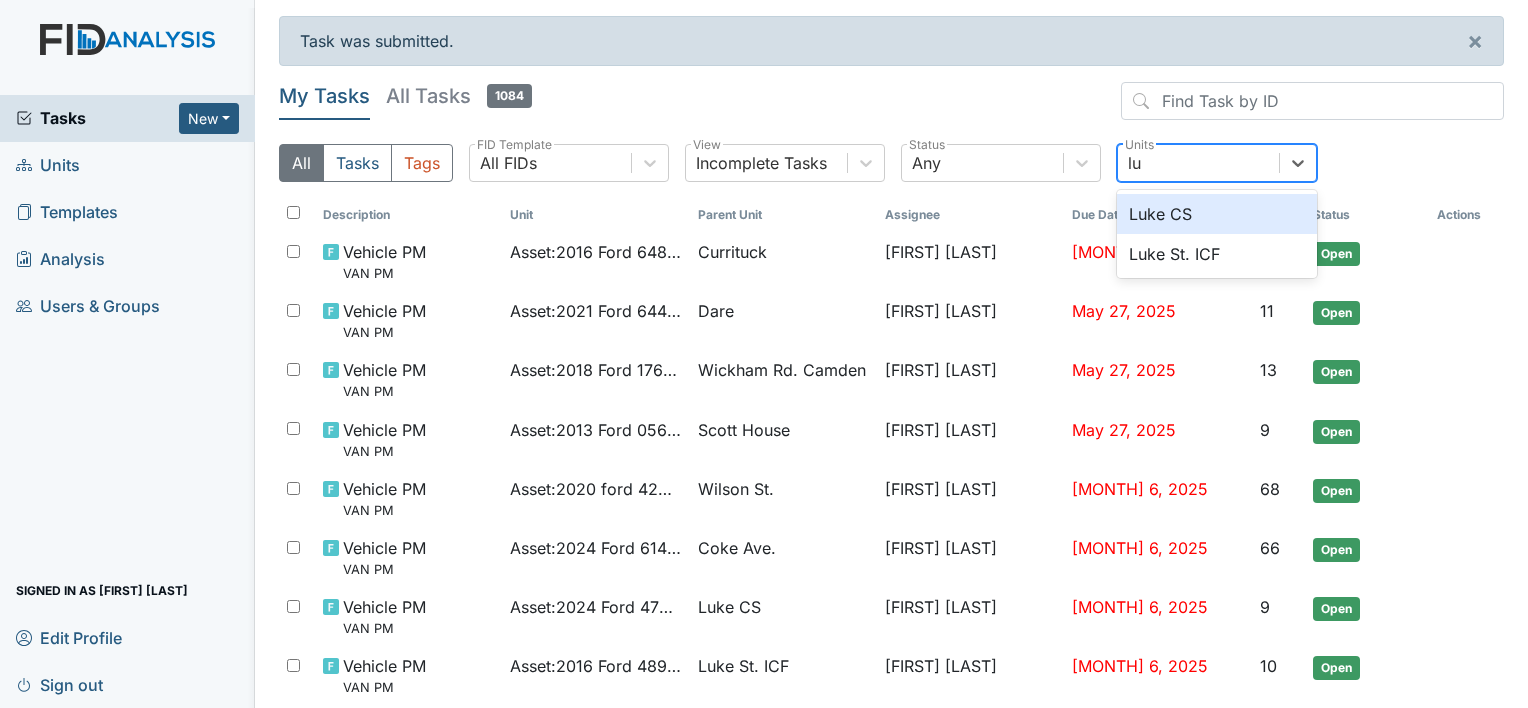 click on "Luke CS" at bounding box center [1217, 214] 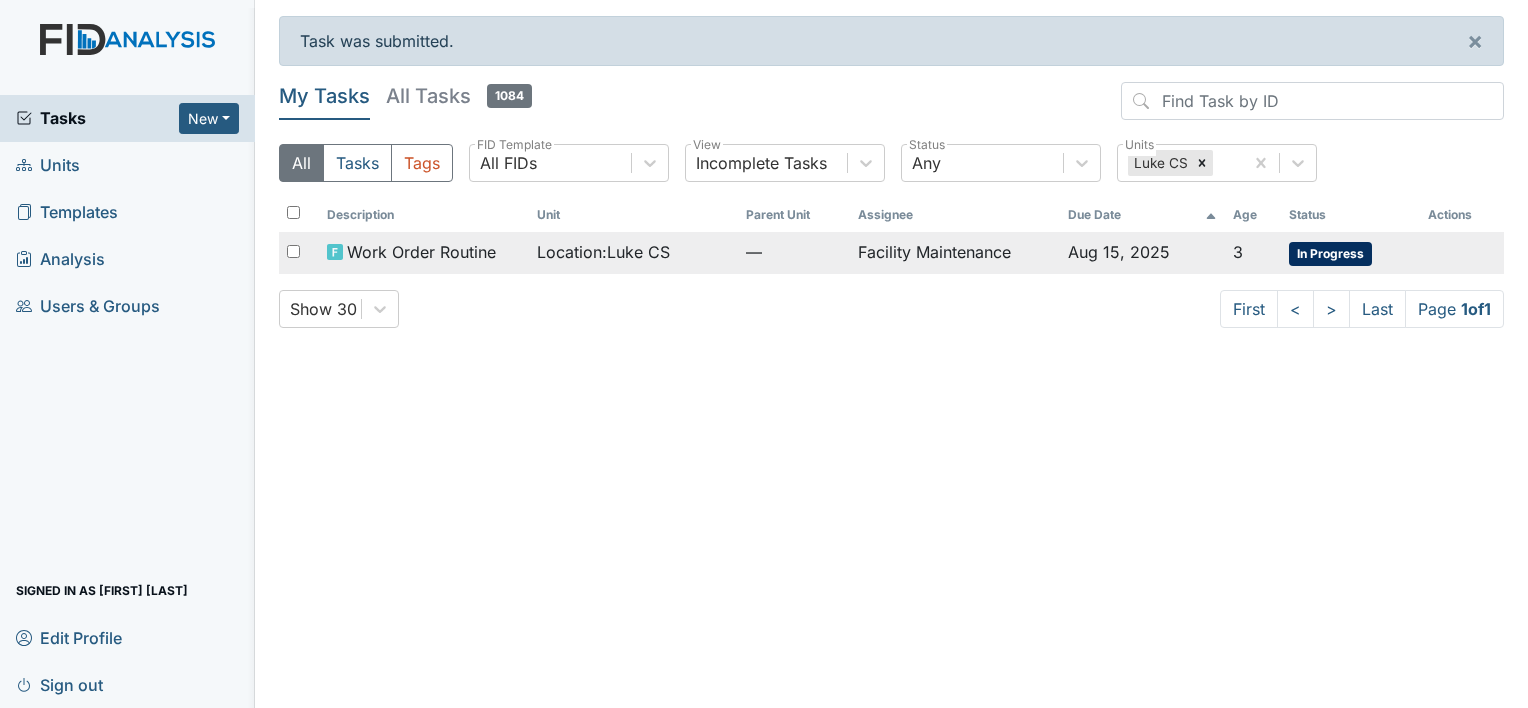 click on "Facility Maintenance" at bounding box center [955, 253] 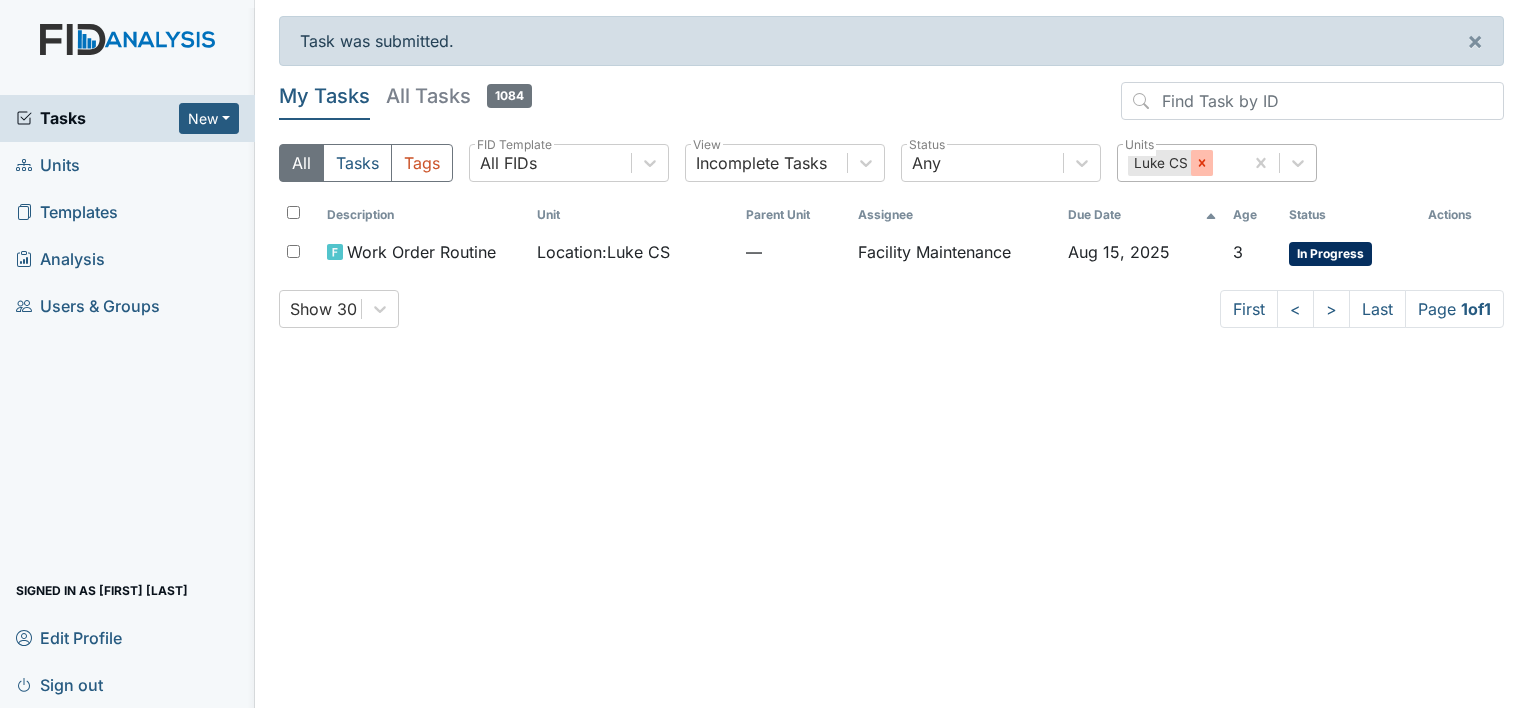 click 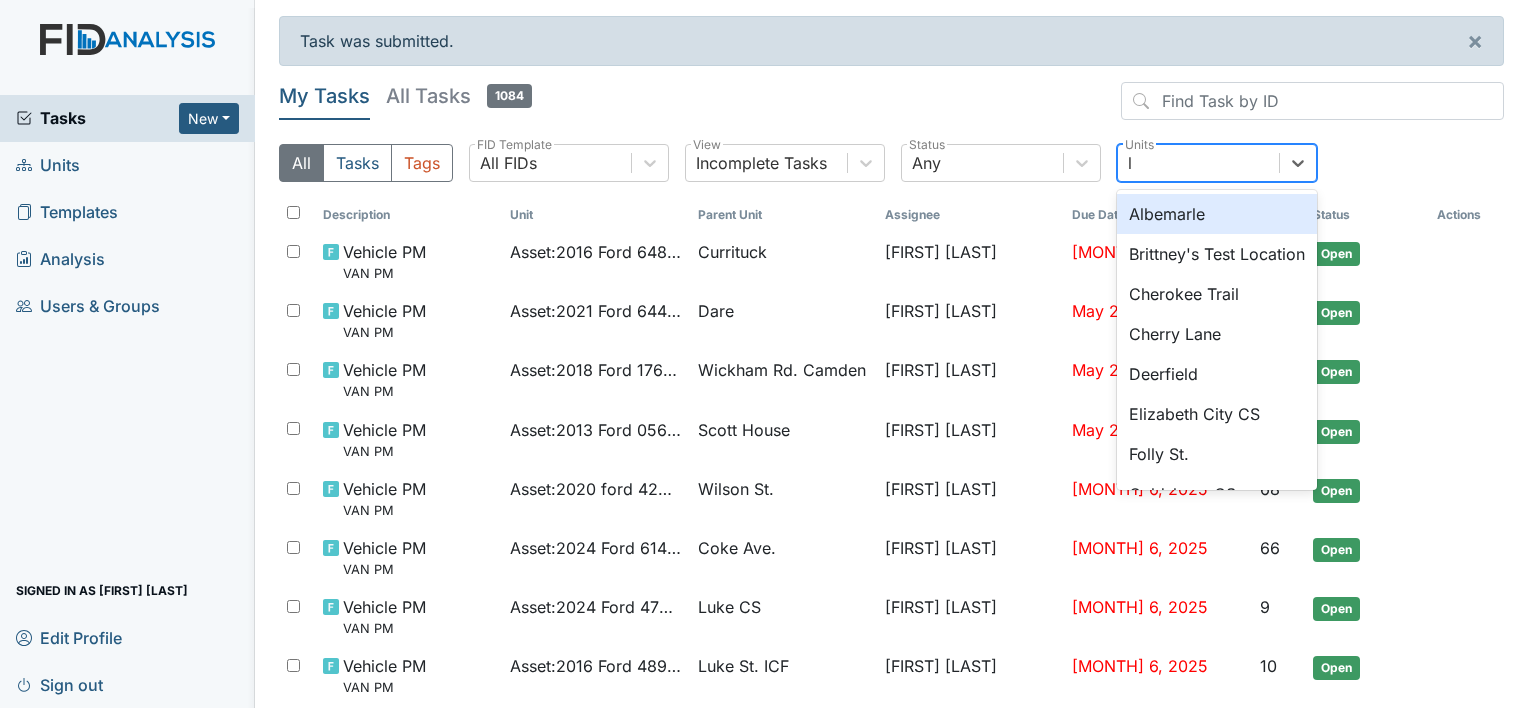 type on "lu" 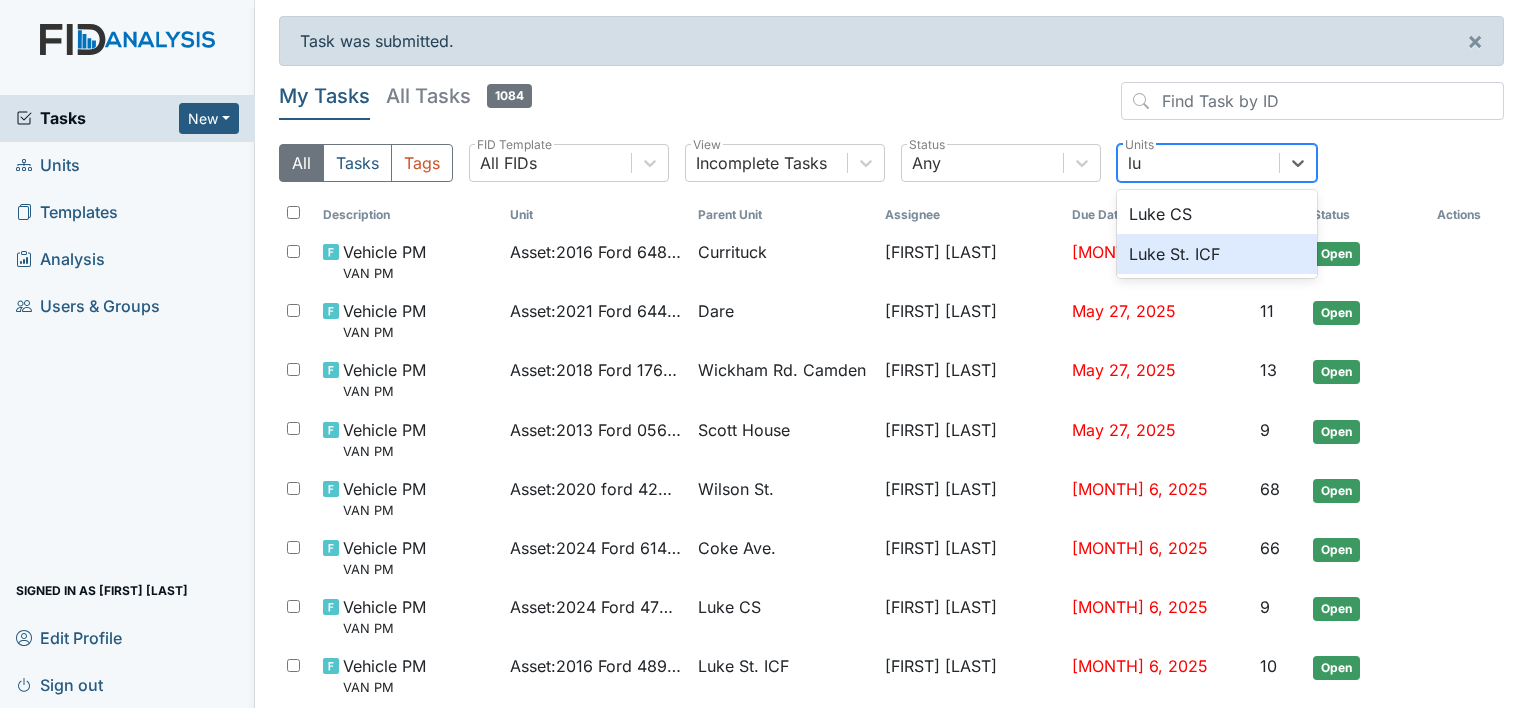 click on "Luke St. ICF" at bounding box center (1217, 254) 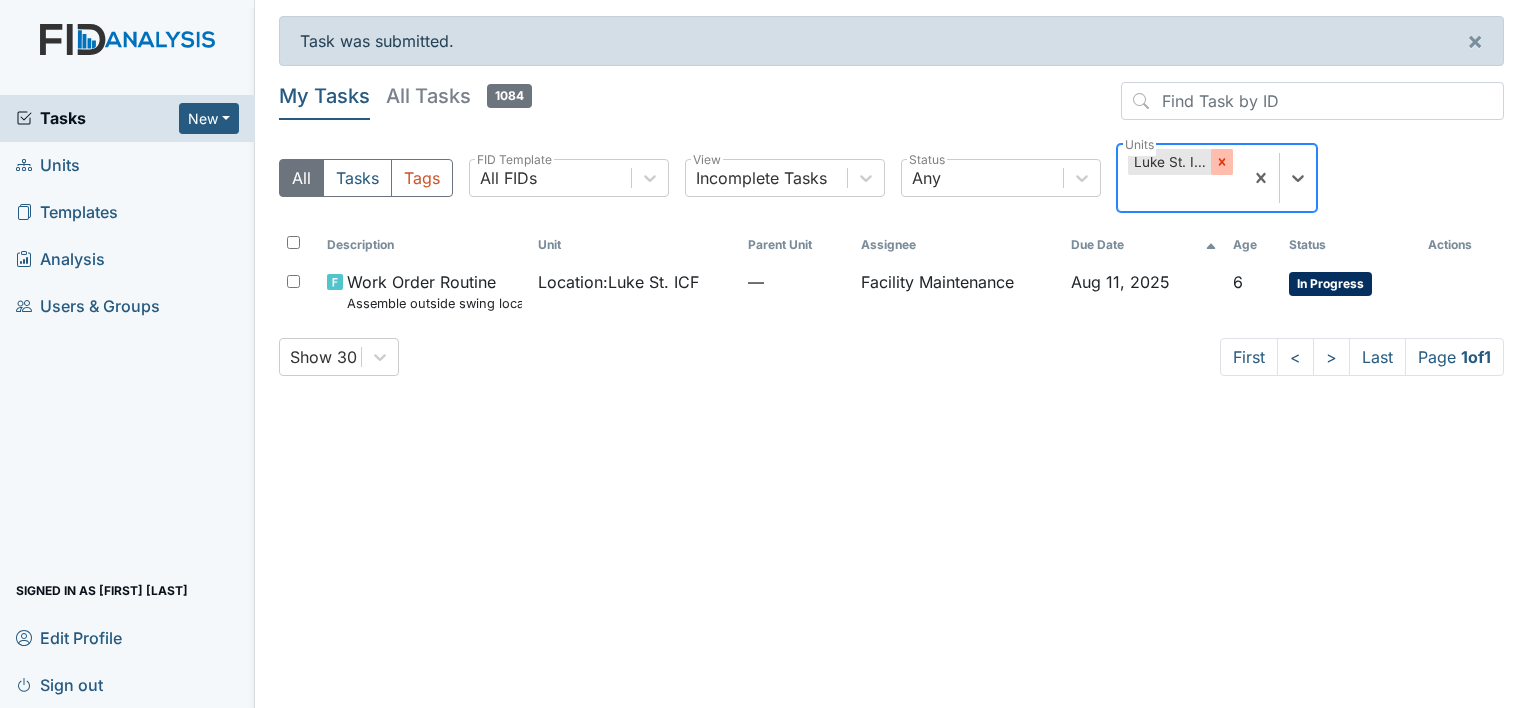 click 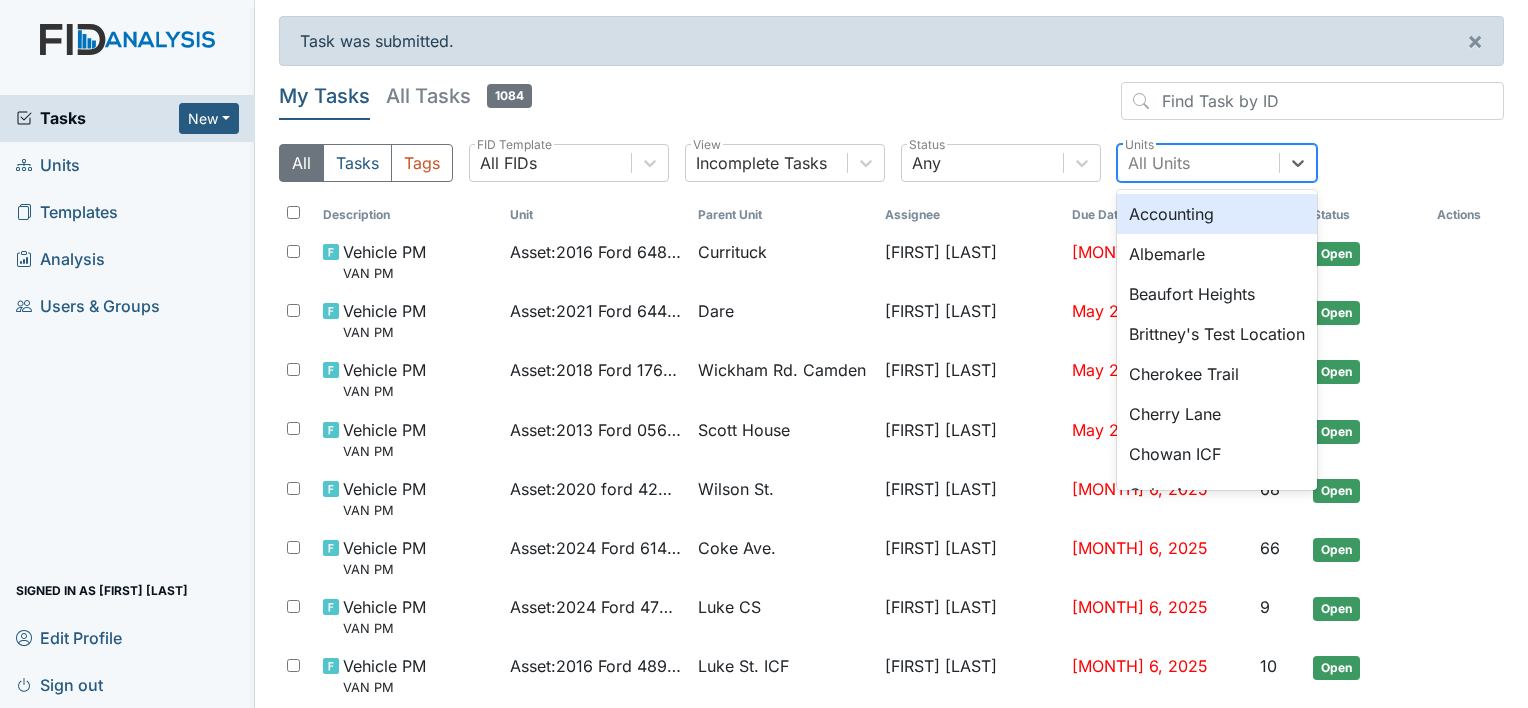 click on "All Units" at bounding box center (1198, 163) 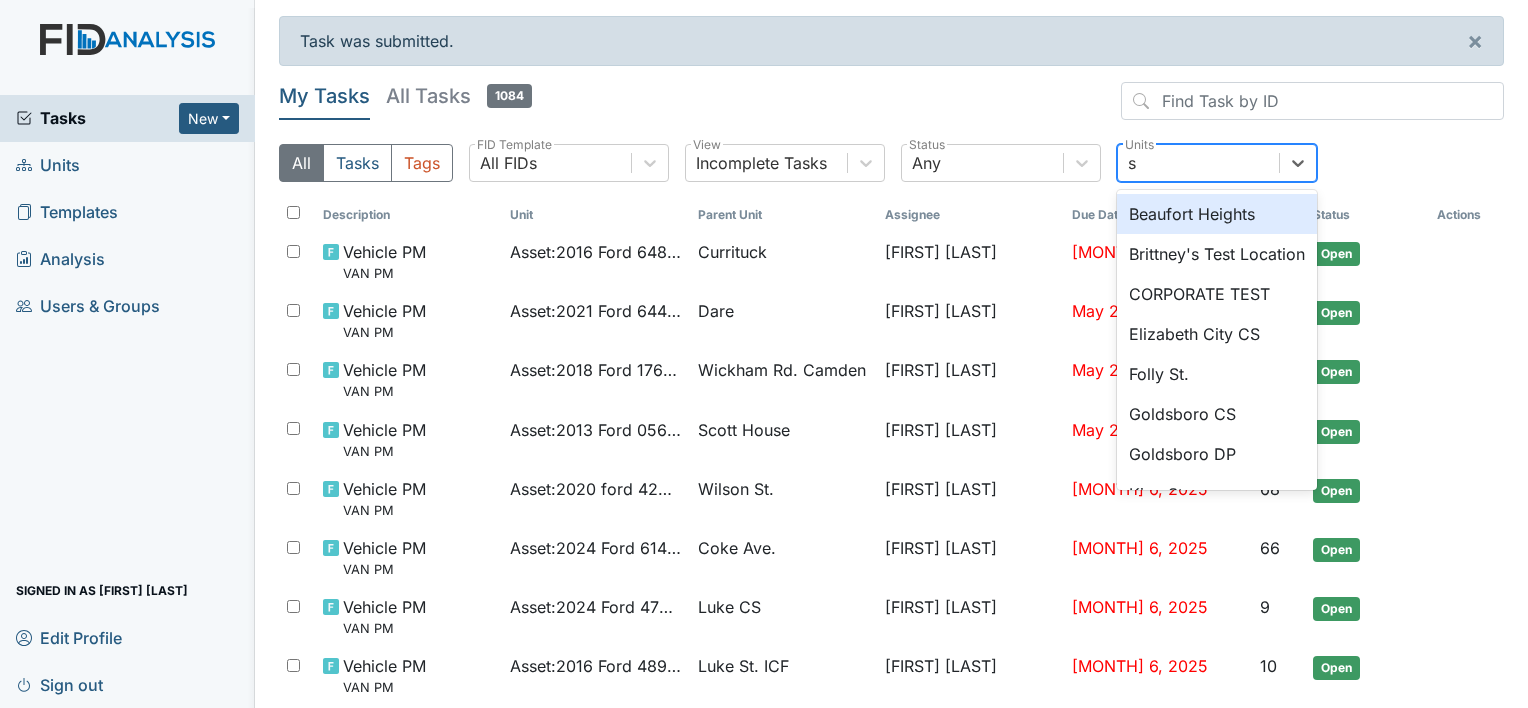 type on "sc" 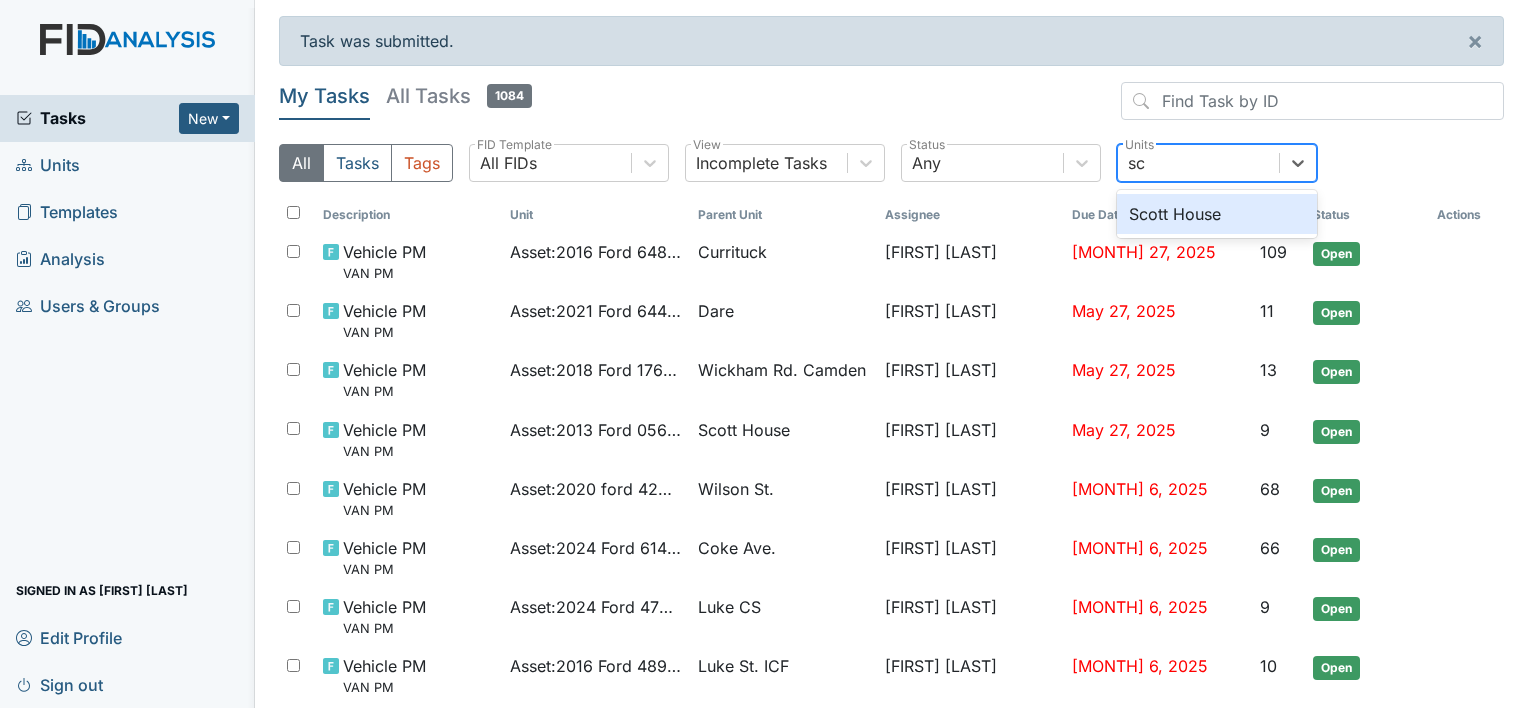 click on "Scott House" at bounding box center (1217, 214) 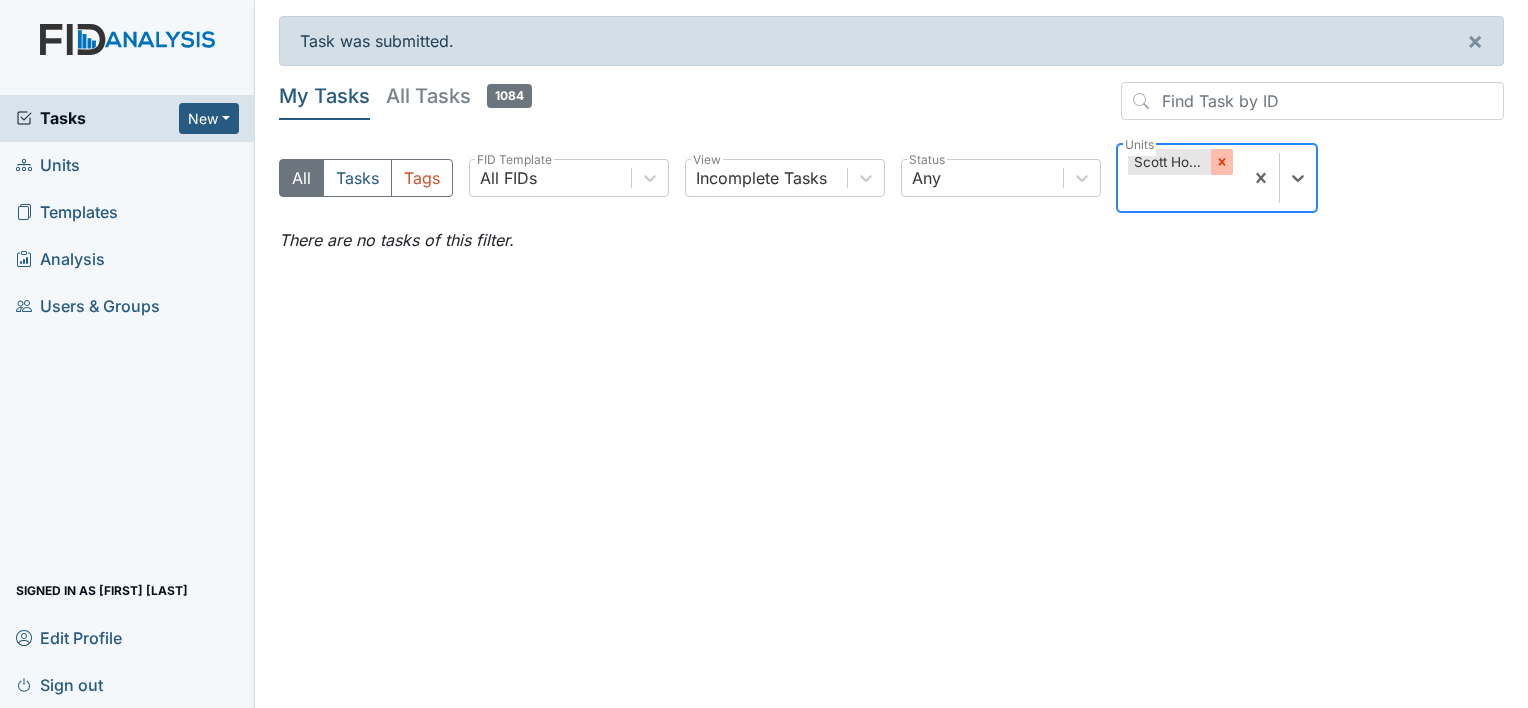 click 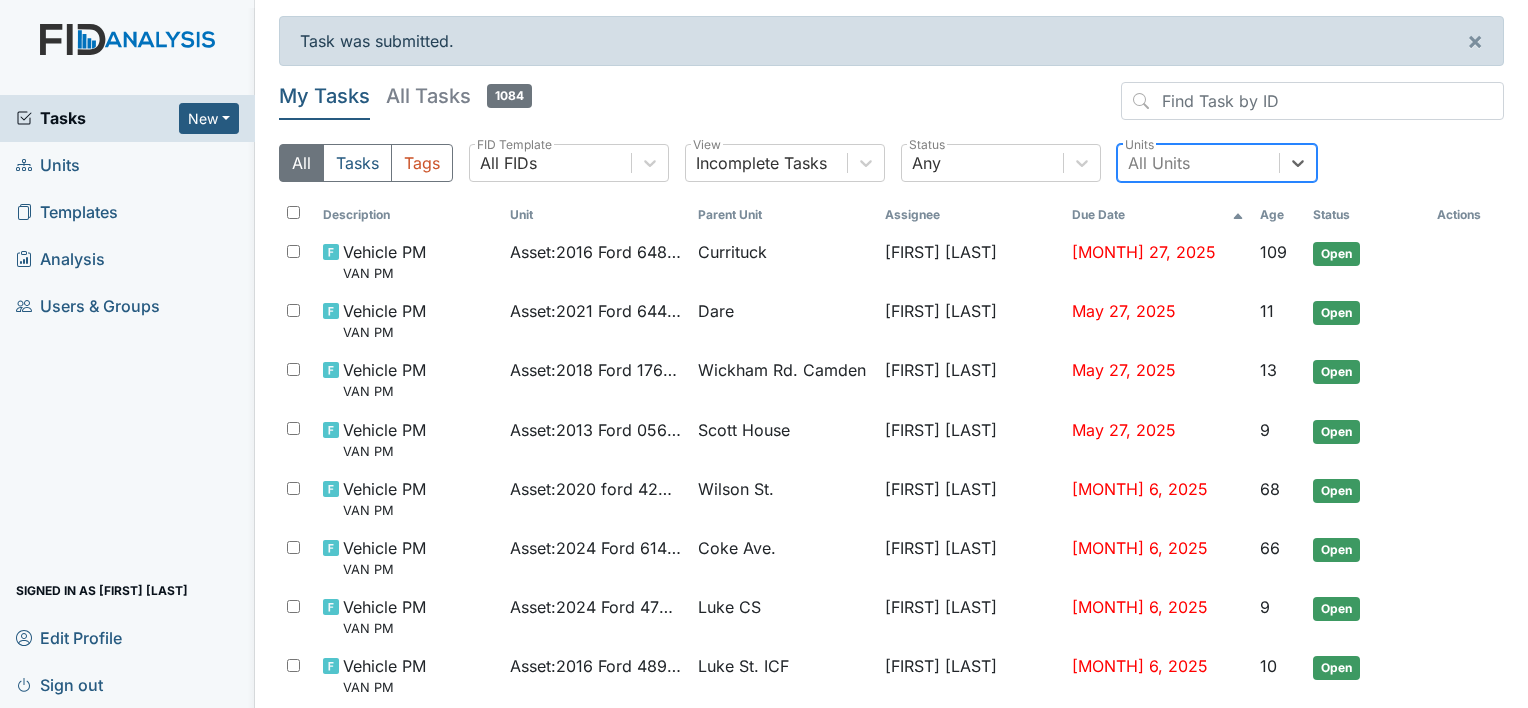 click on "All Units" at bounding box center [1159, 163] 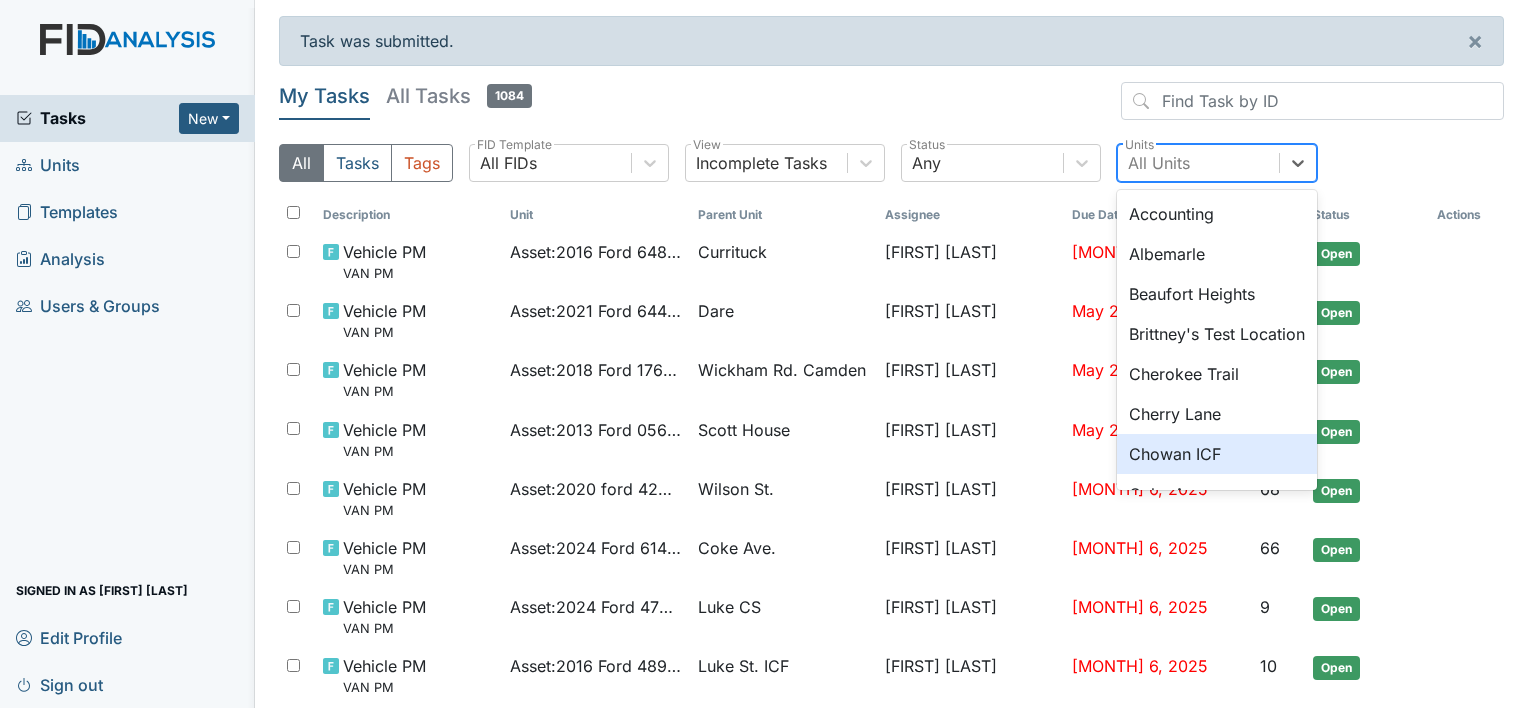 click on "Chowan ICF" at bounding box center [1217, 454] 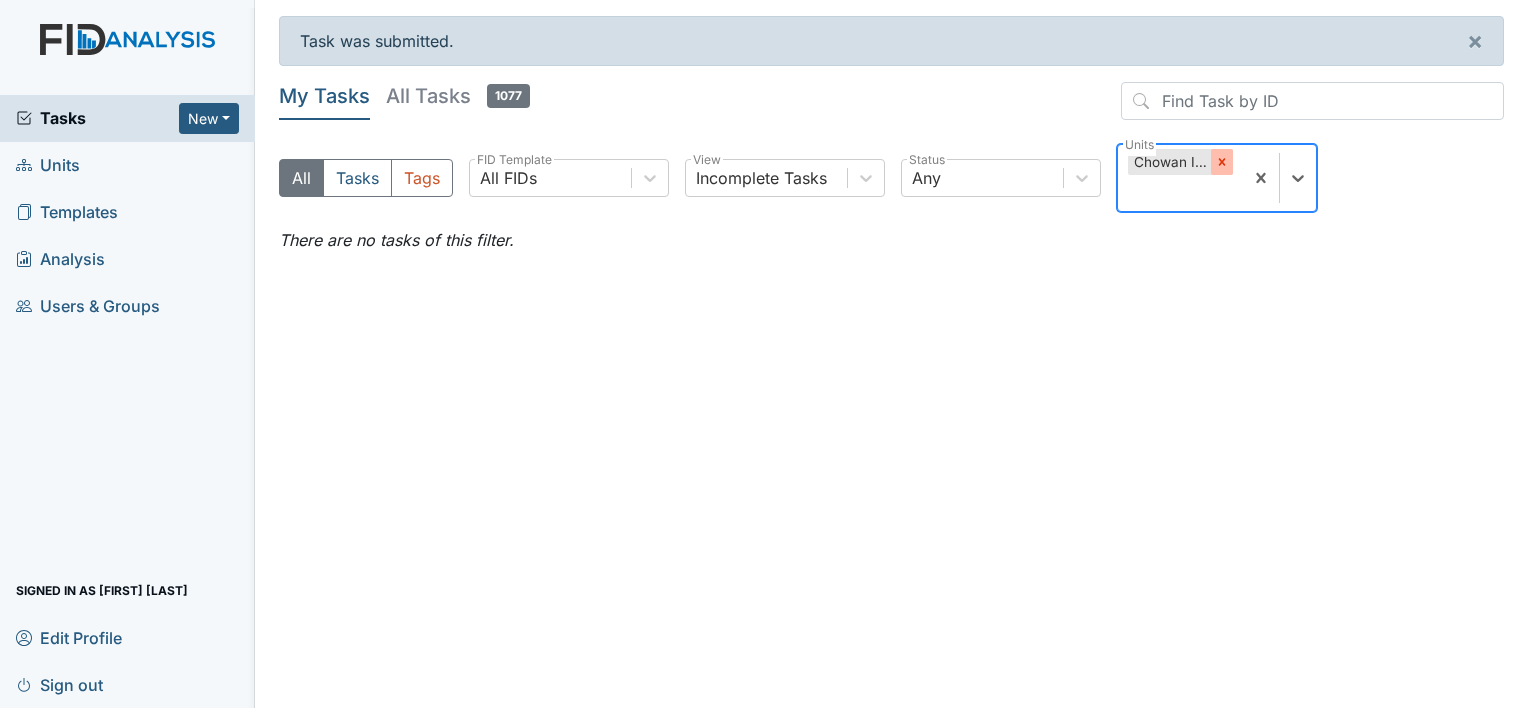 click at bounding box center [1222, 162] 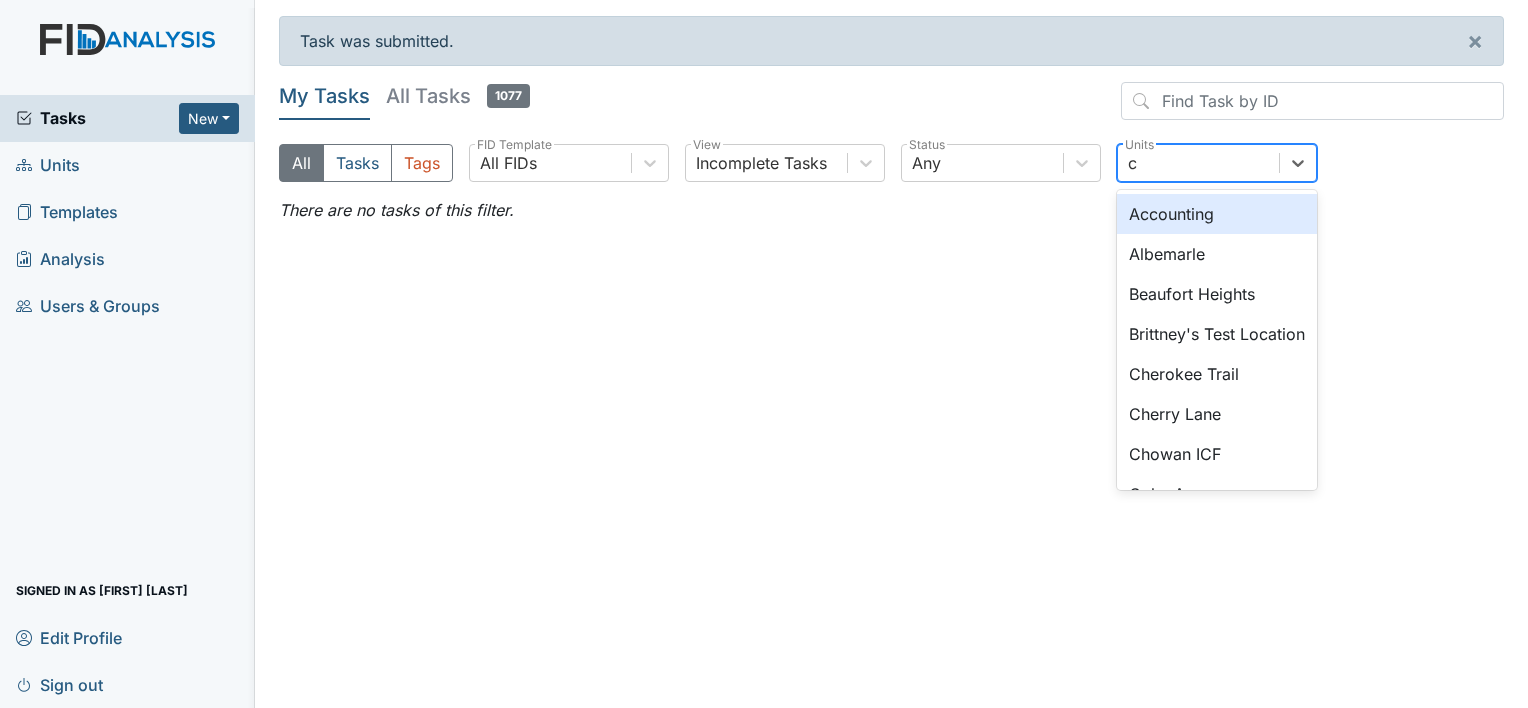 type on "co" 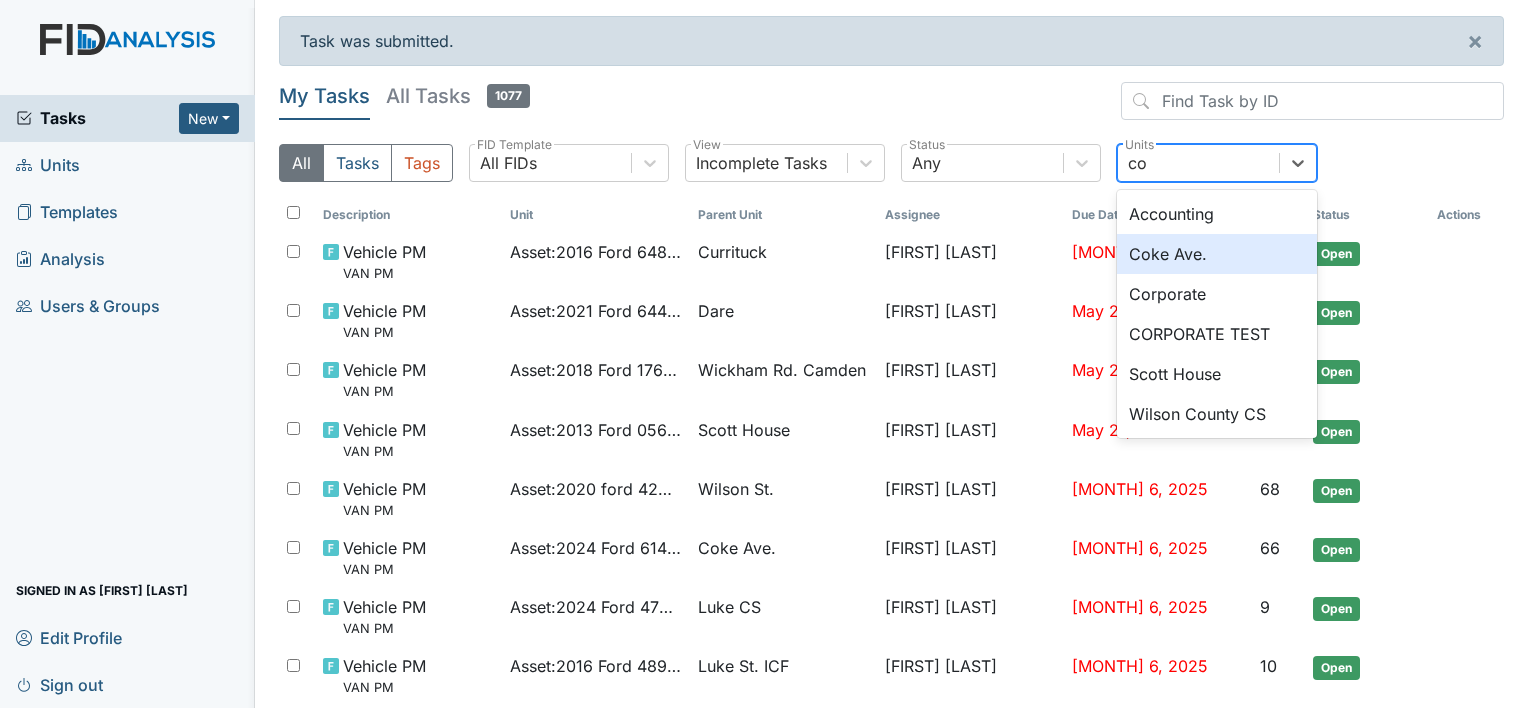 click on "Coke Ave." at bounding box center [1217, 254] 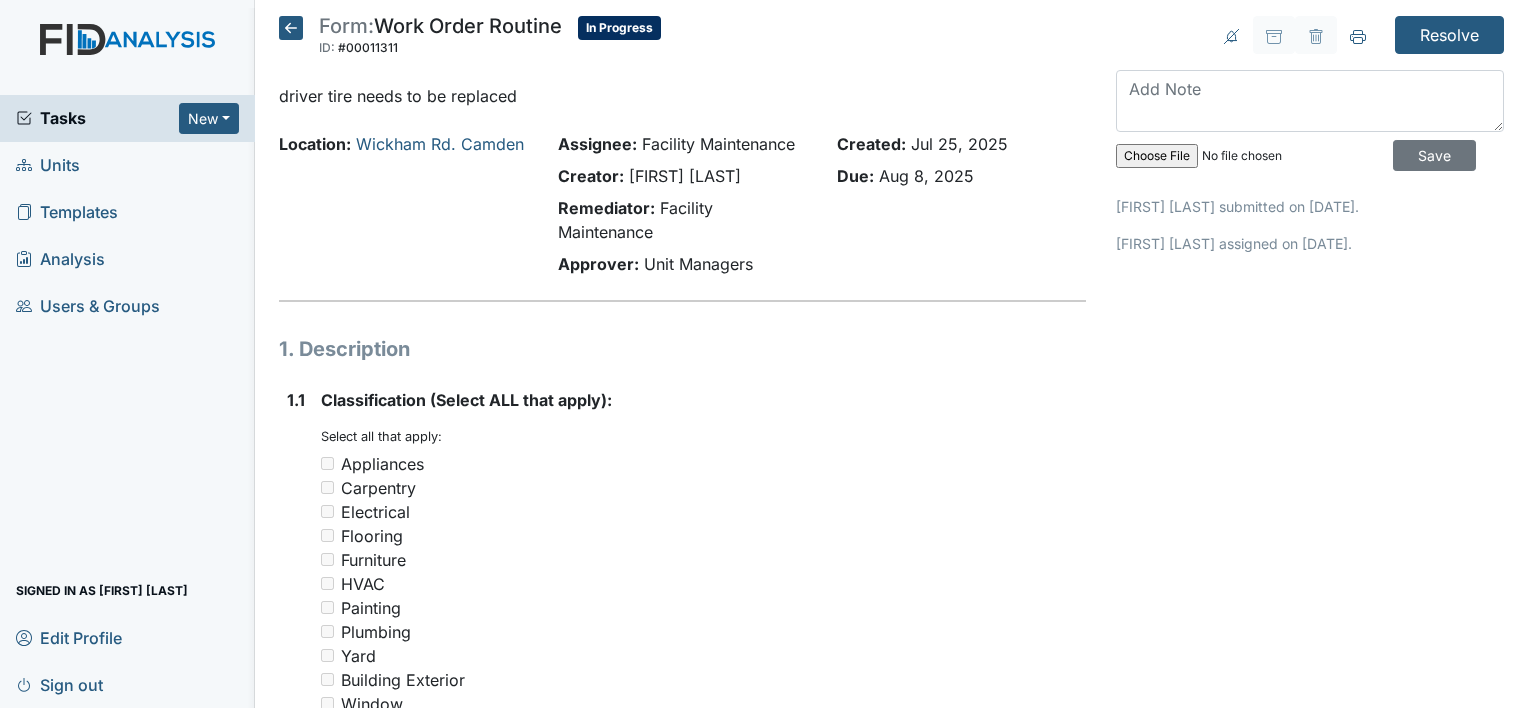 scroll, scrollTop: 0, scrollLeft: 0, axis: both 